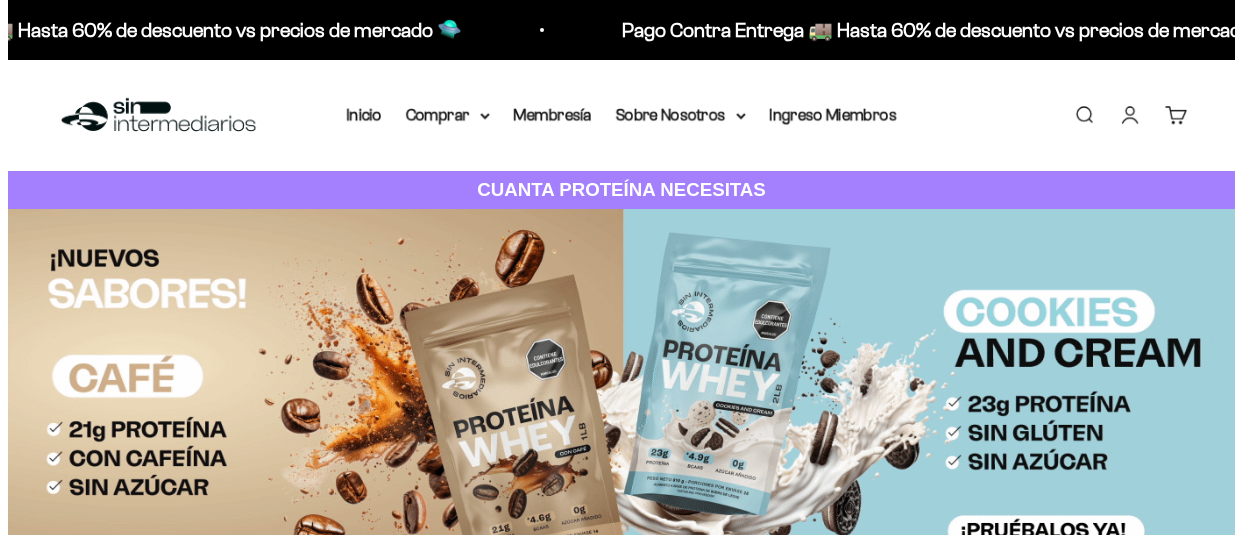 scroll, scrollTop: 0, scrollLeft: 0, axis: both 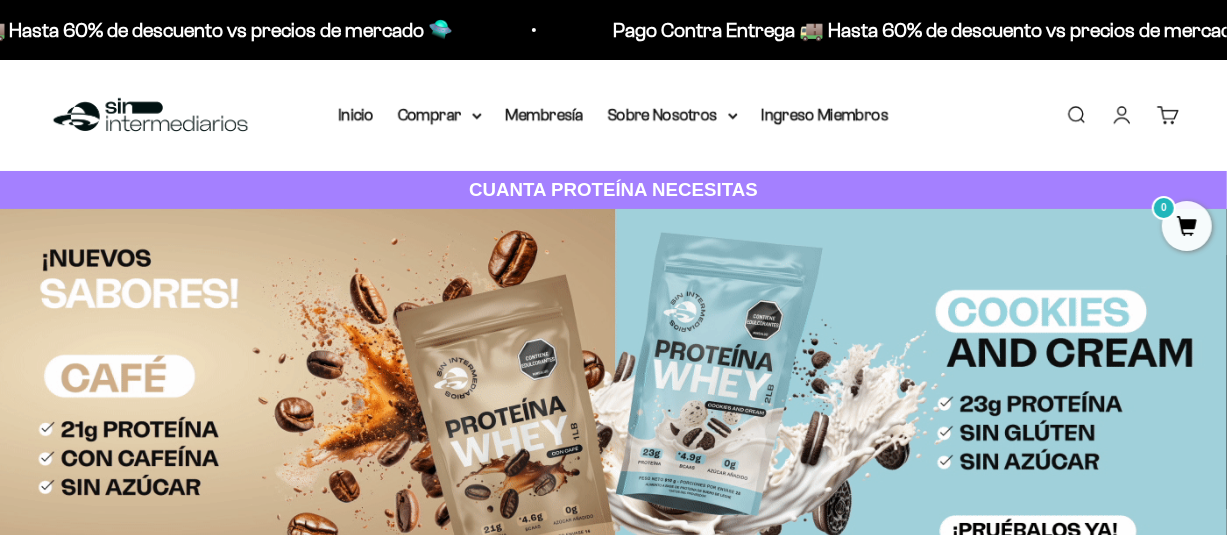 click on "Buscar" at bounding box center [1076, 115] 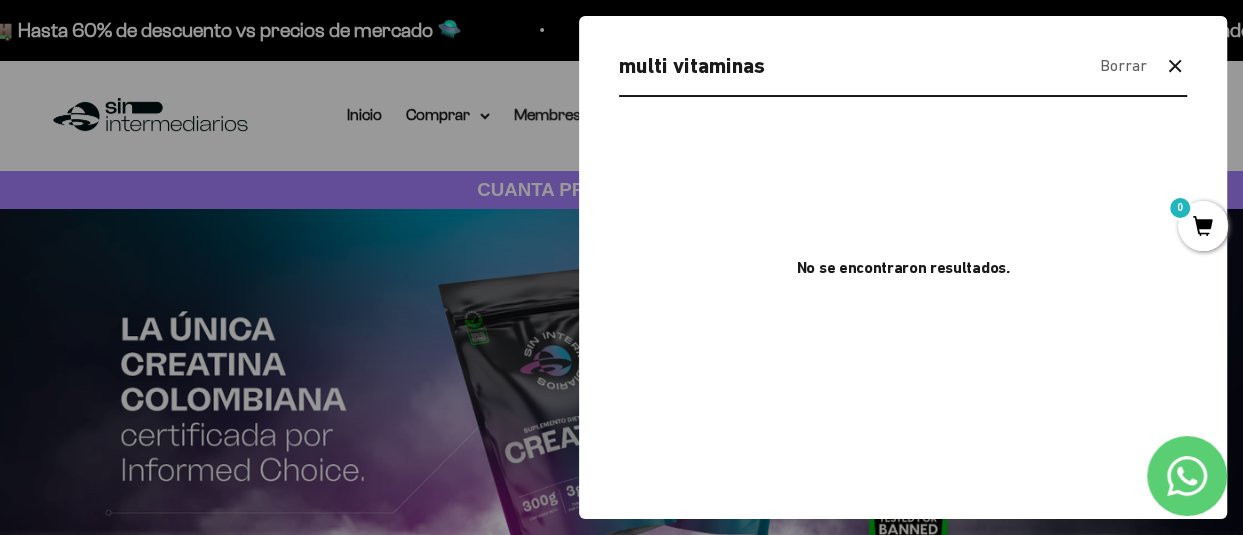 type on "multi vitaminas" 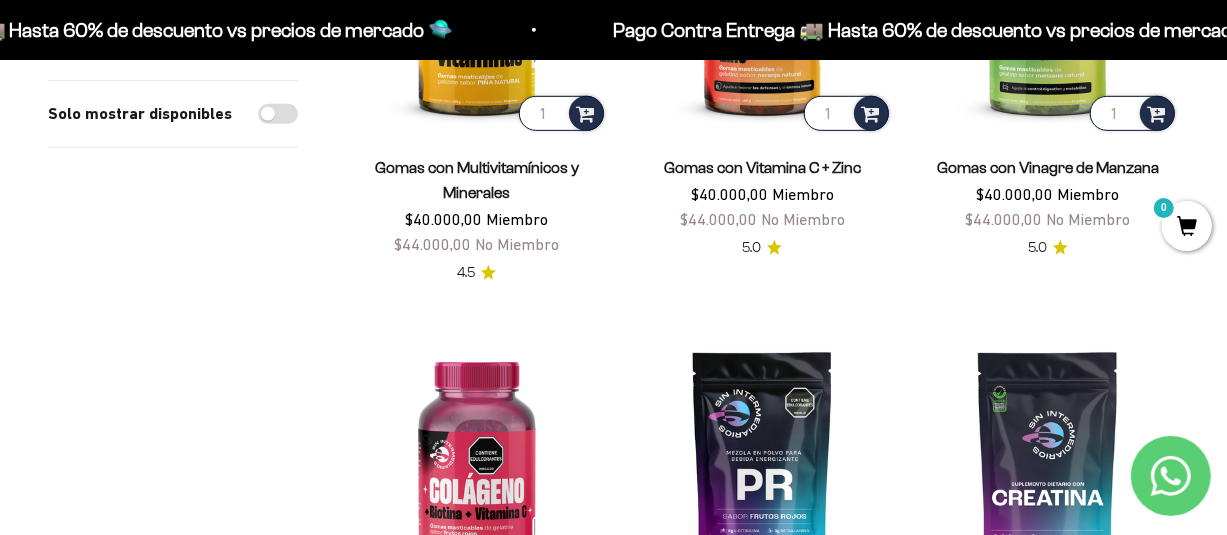 scroll, scrollTop: 600, scrollLeft: 0, axis: vertical 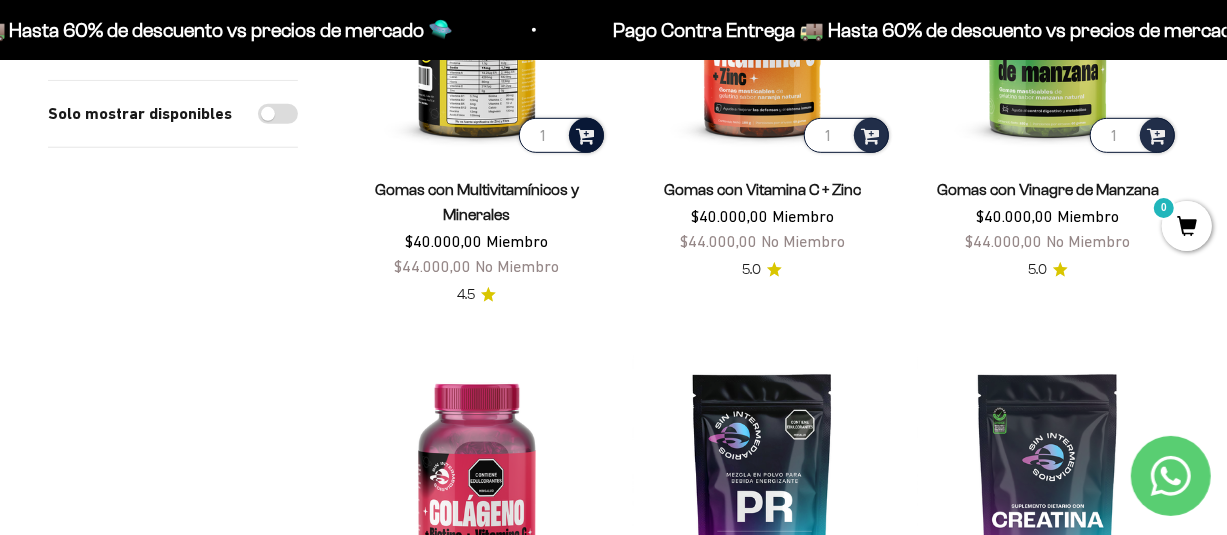 click at bounding box center (585, 134) 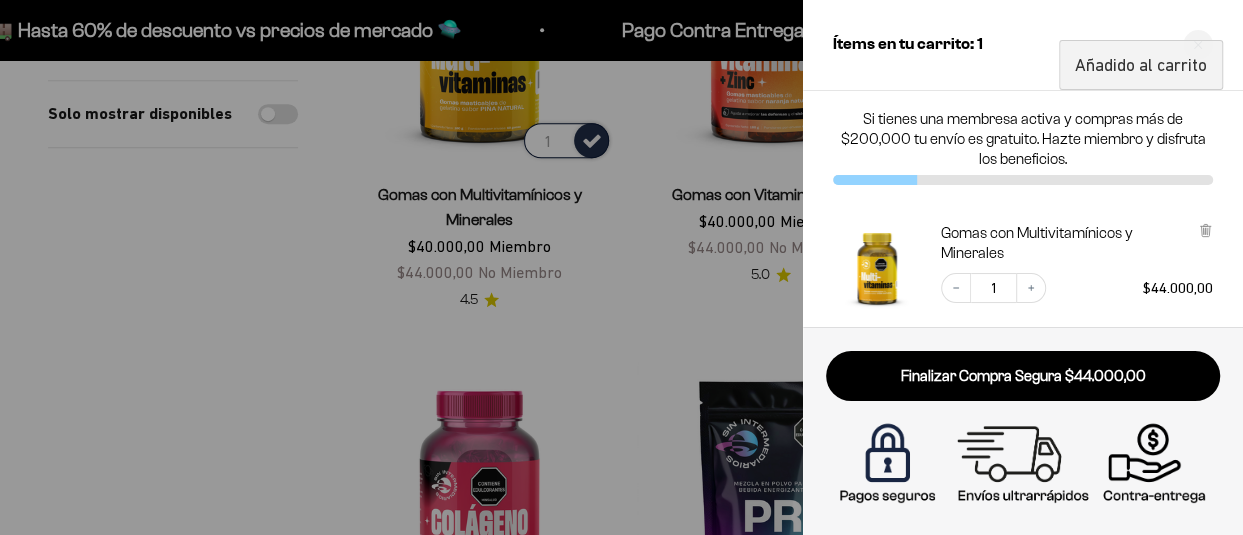 click at bounding box center (621, 267) 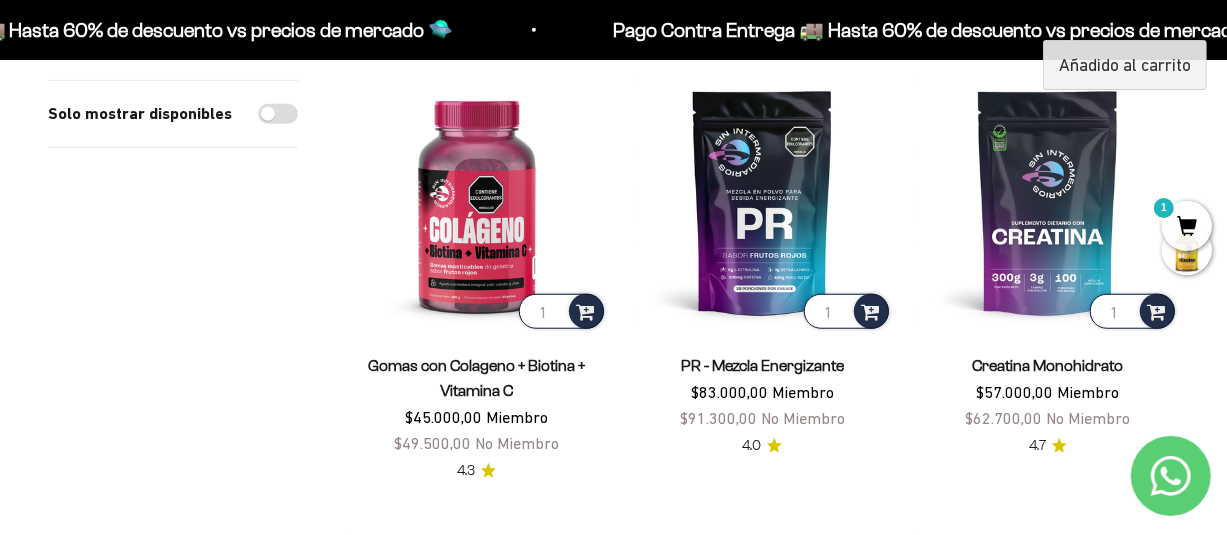 scroll, scrollTop: 900, scrollLeft: 0, axis: vertical 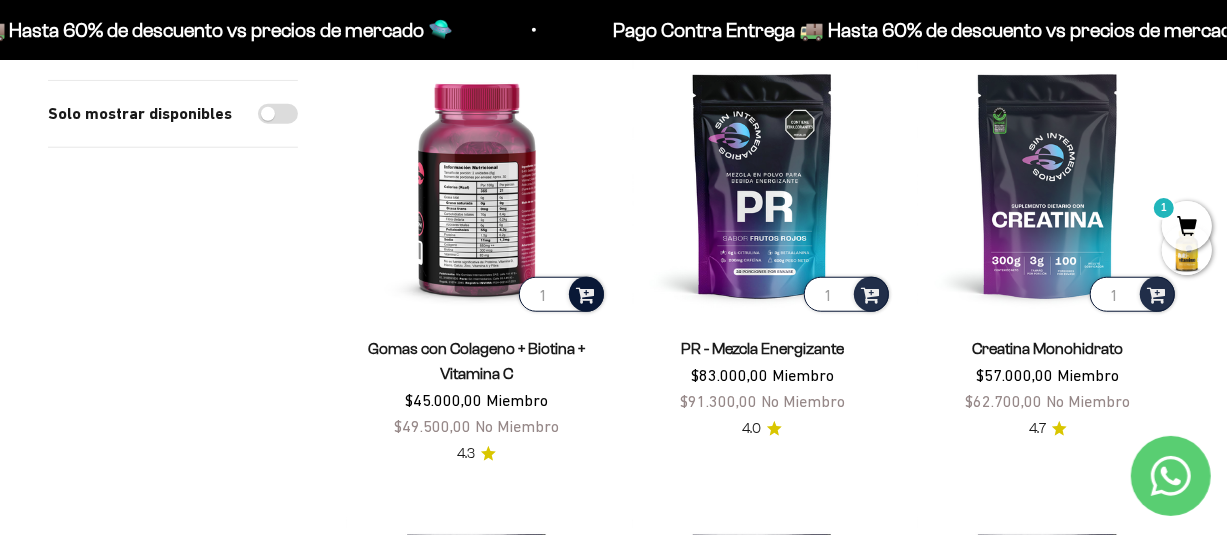 click at bounding box center [585, 293] 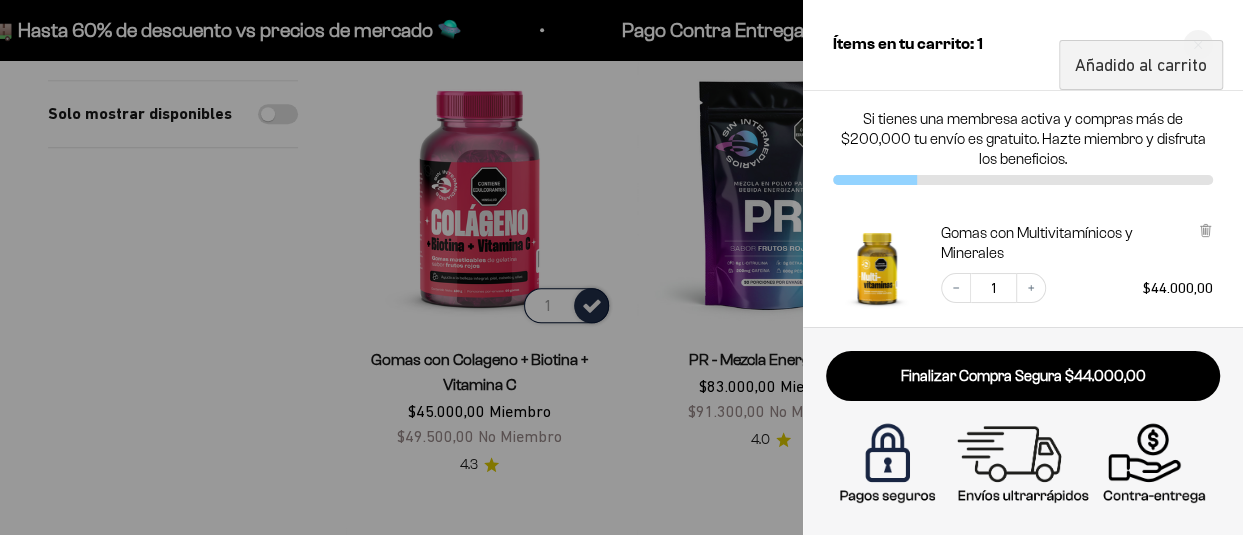 click at bounding box center (621, 267) 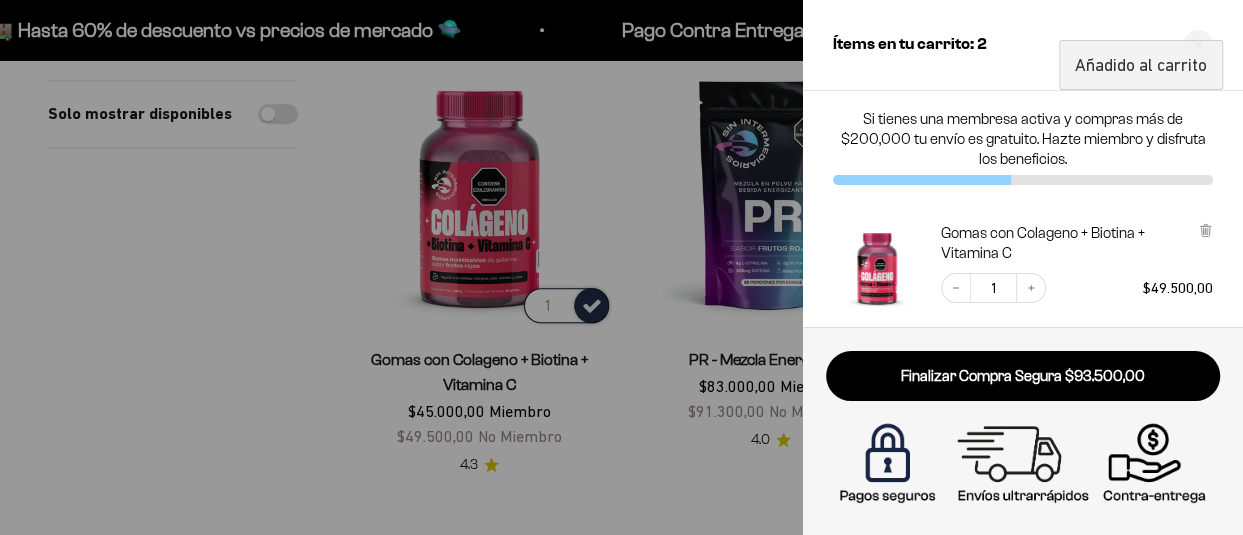 click at bounding box center [621, 267] 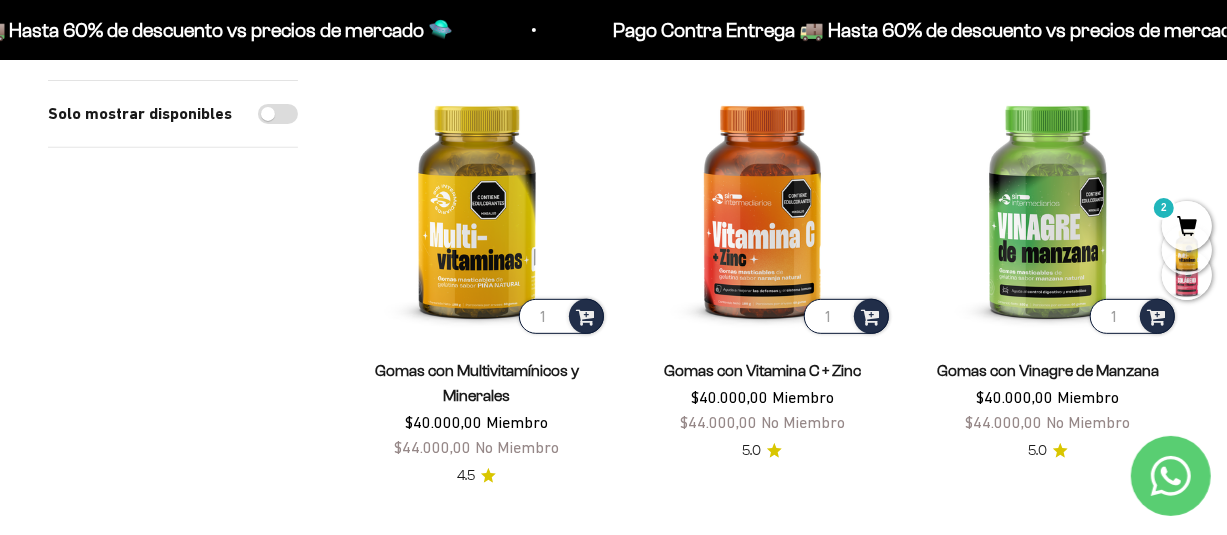 scroll, scrollTop: 400, scrollLeft: 0, axis: vertical 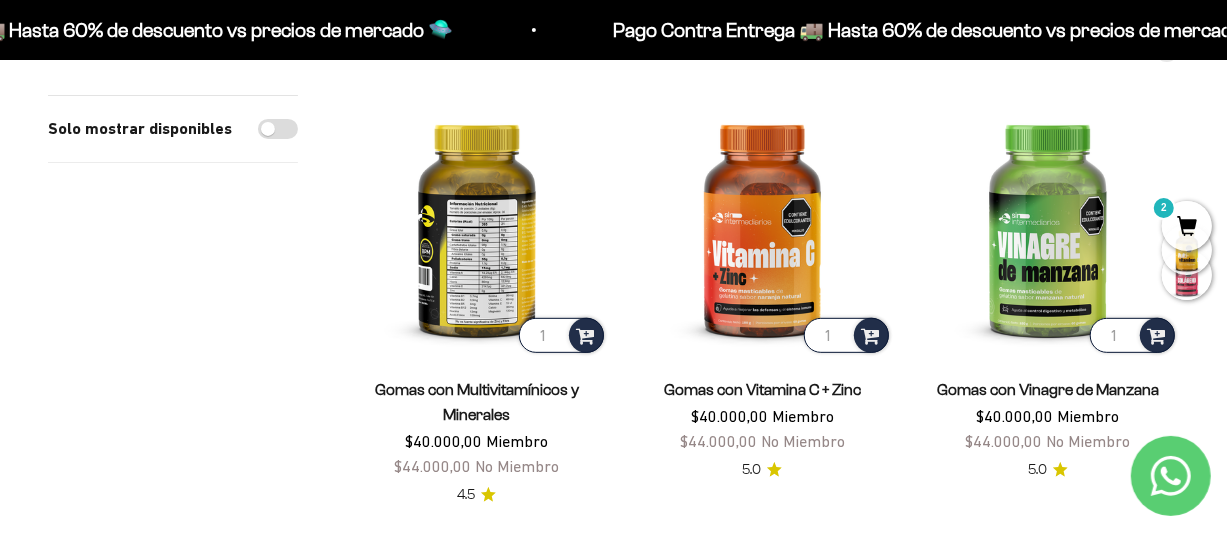 click at bounding box center [477, 226] 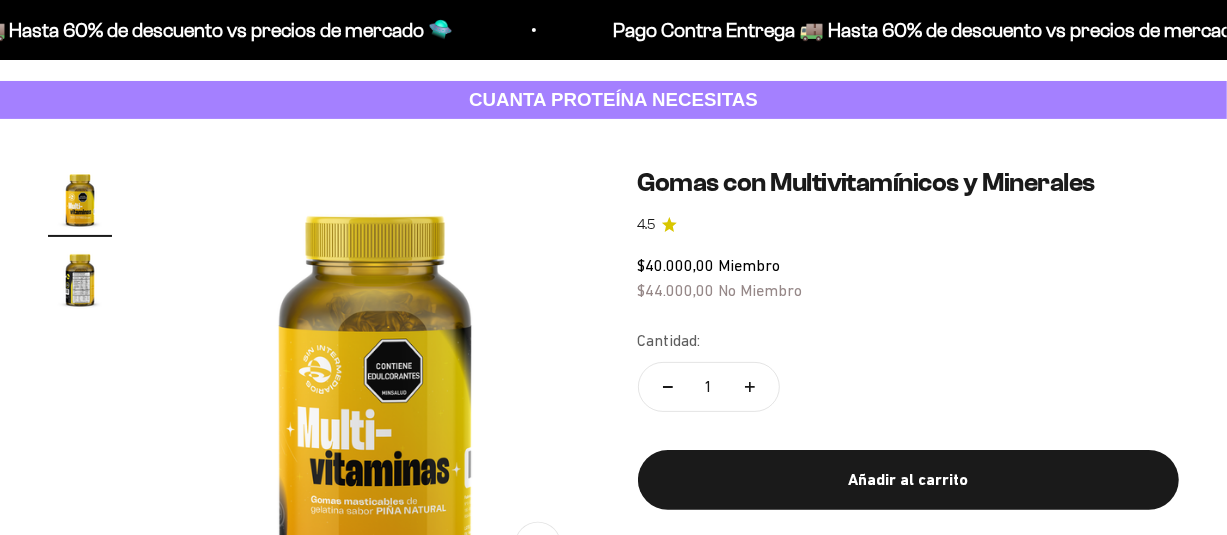 scroll, scrollTop: 200, scrollLeft: 0, axis: vertical 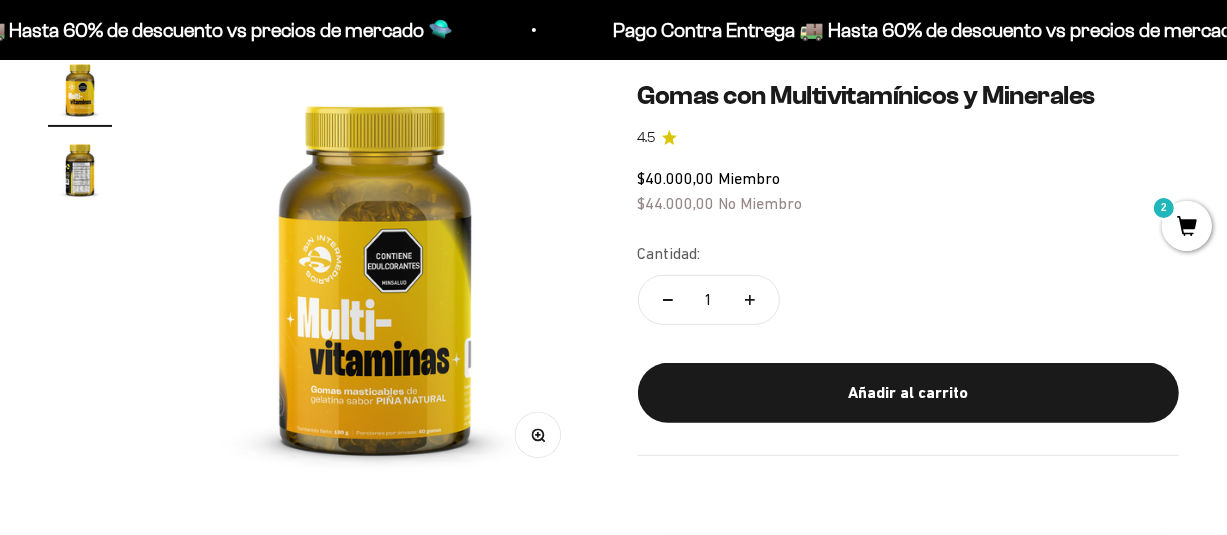 click at bounding box center [80, 169] 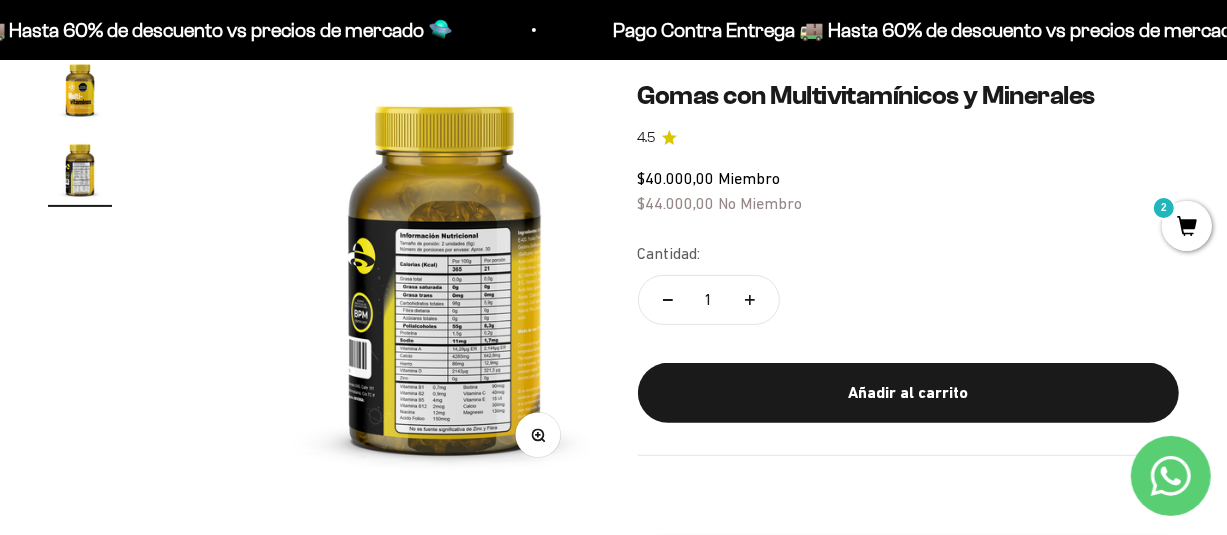 scroll, scrollTop: 0, scrollLeft: 440, axis: horizontal 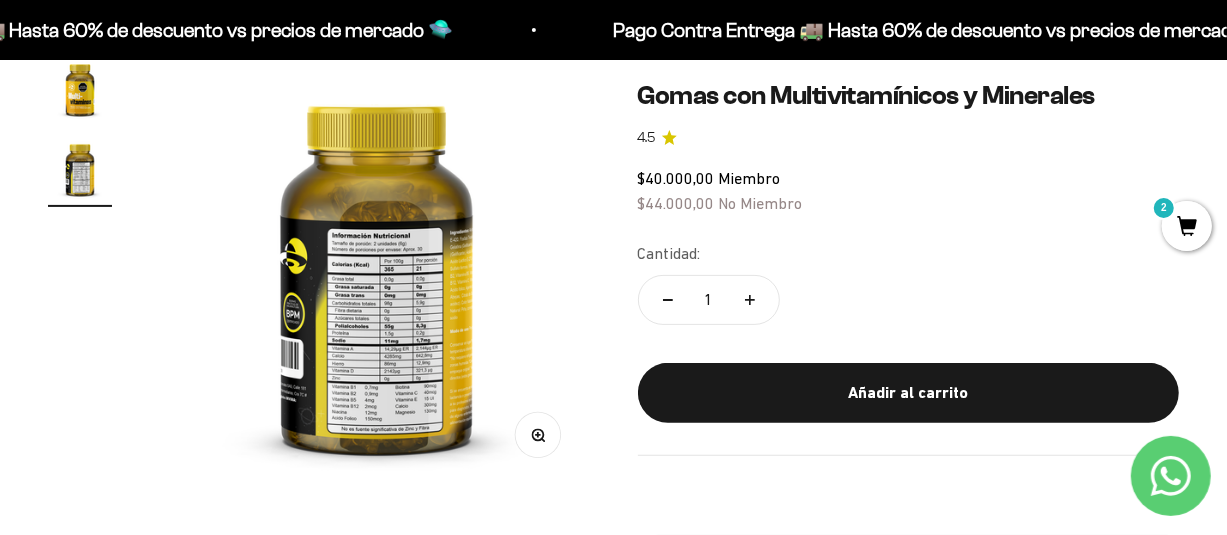 click at bounding box center (377, 272) 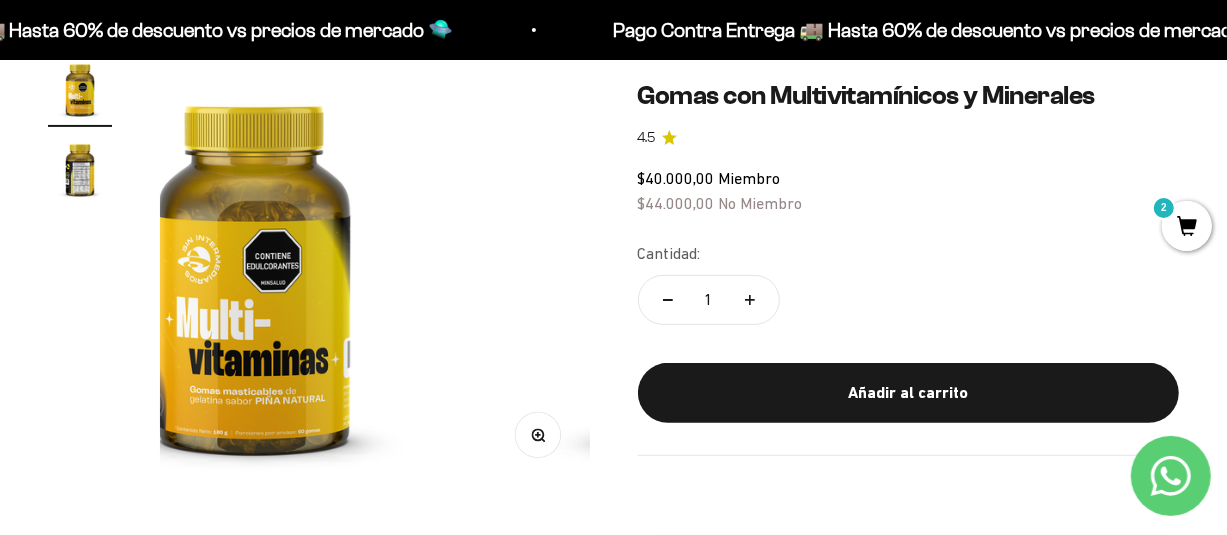 scroll, scrollTop: 0, scrollLeft: 0, axis: both 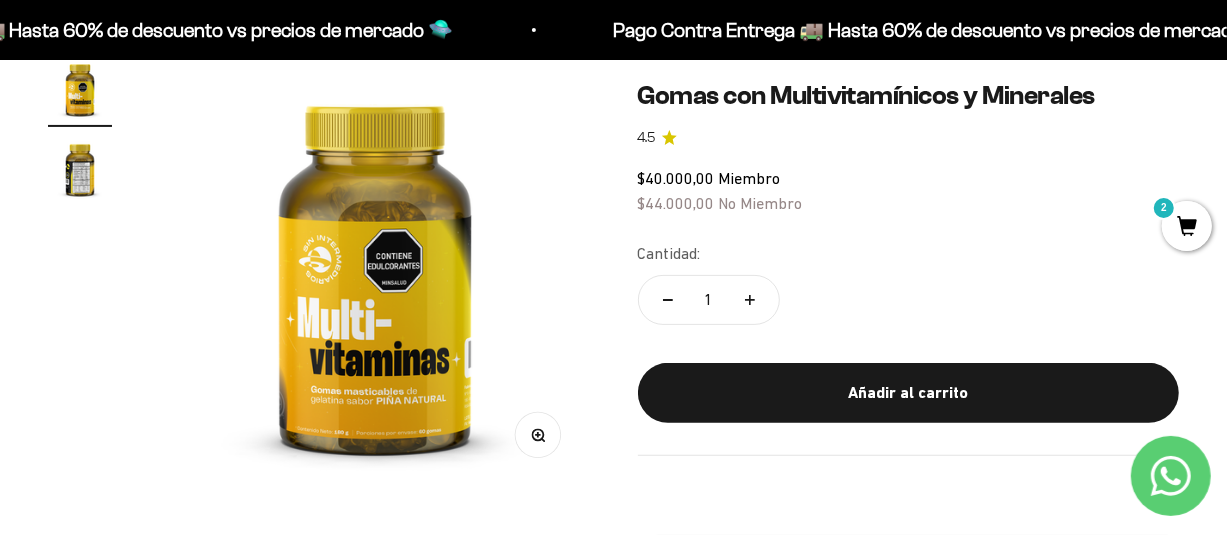 click at bounding box center [80, 169] 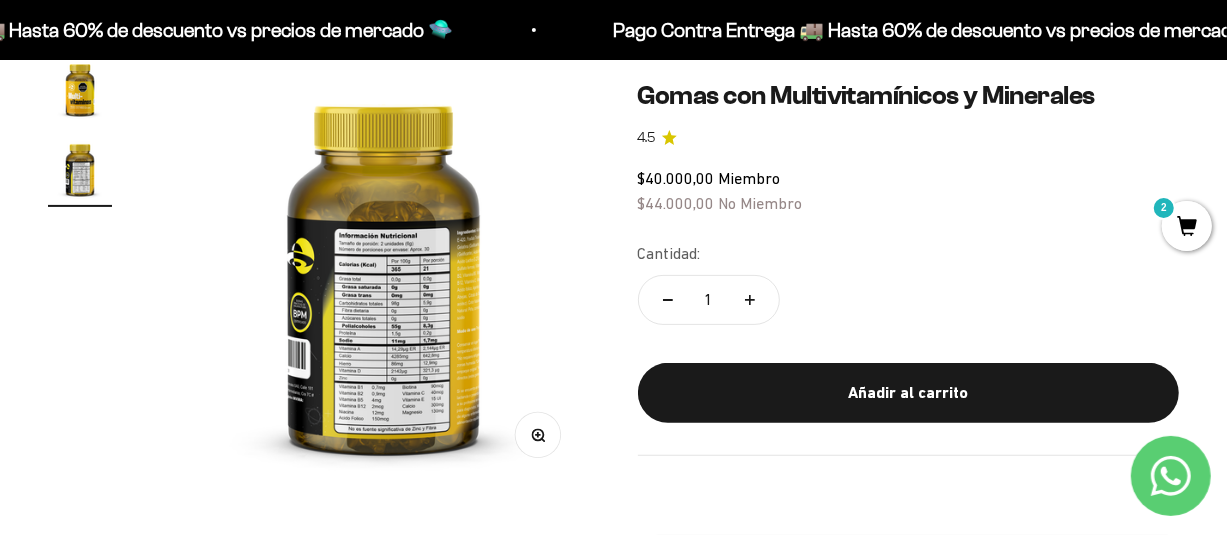 scroll, scrollTop: 0, scrollLeft: 440, axis: horizontal 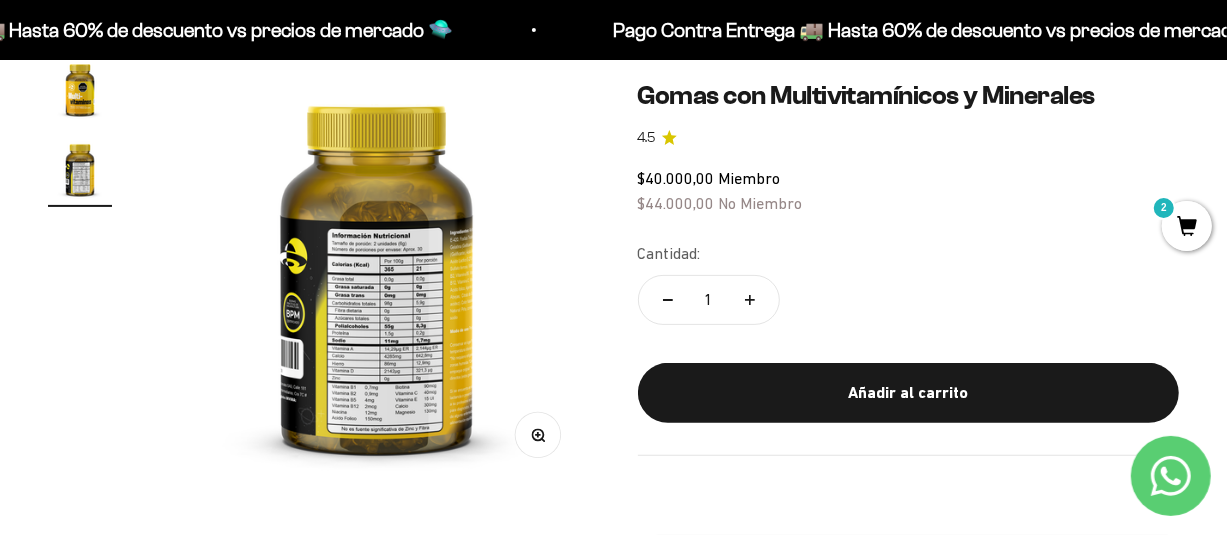 click 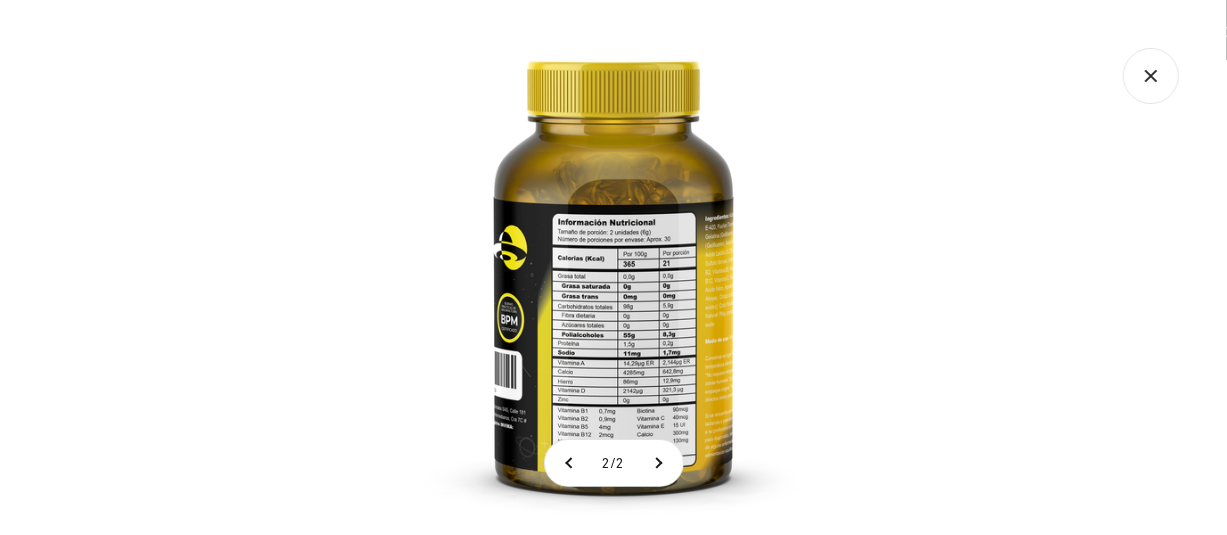 click at bounding box center (613, 267) 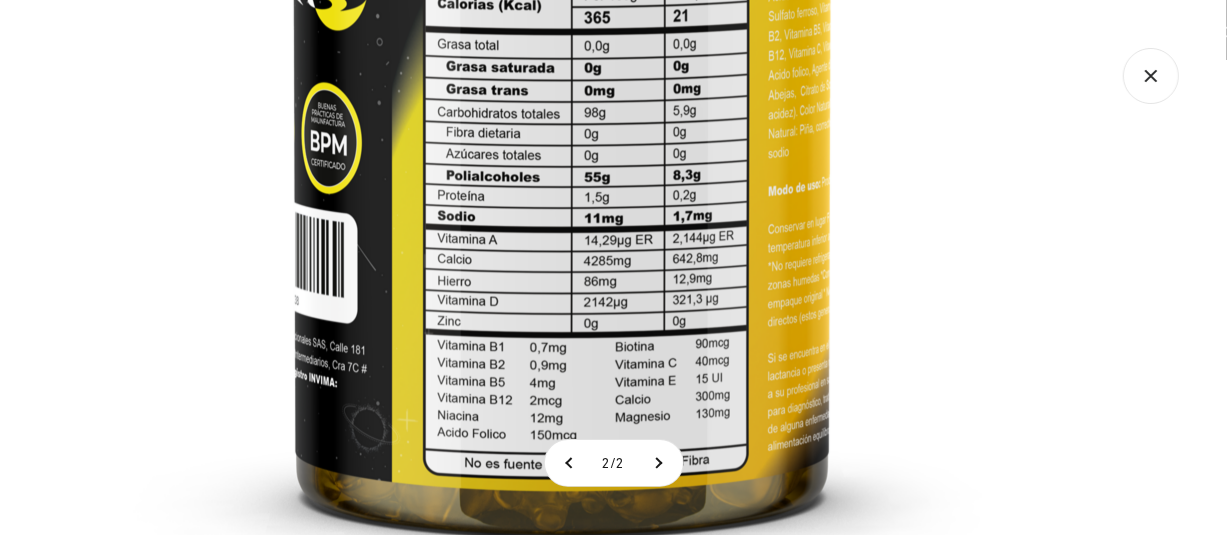 click at bounding box center (562, 25) 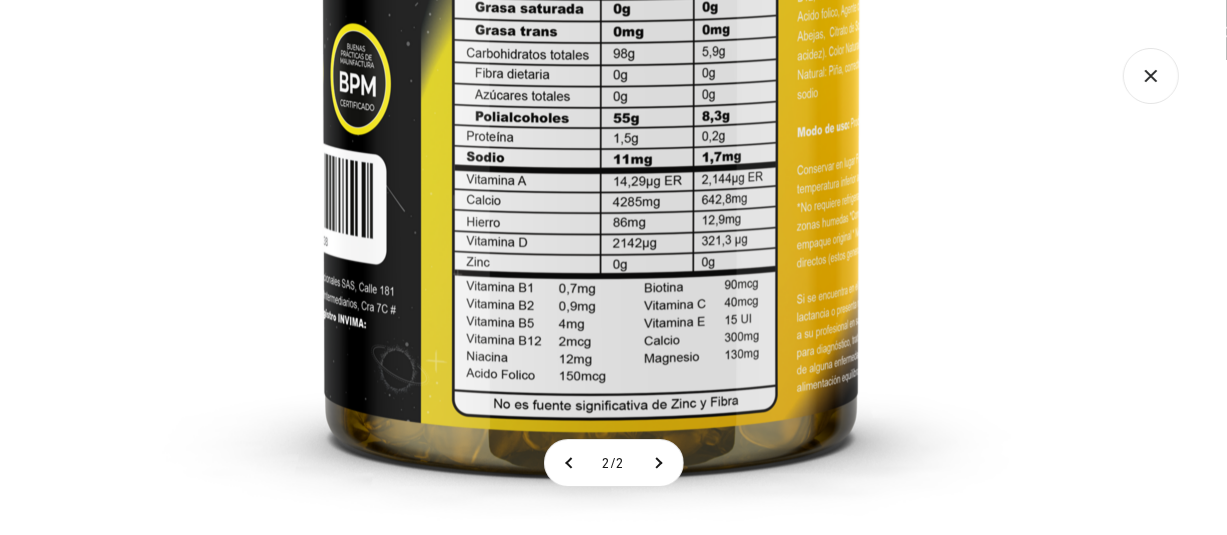 click at bounding box center (591, -34) 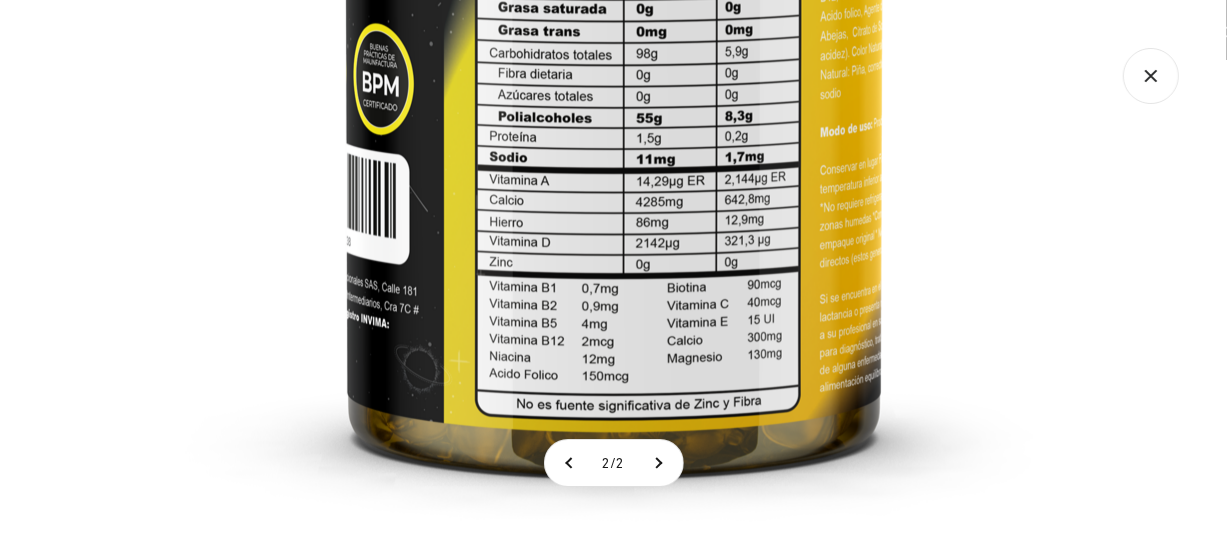 click at bounding box center (614, -34) 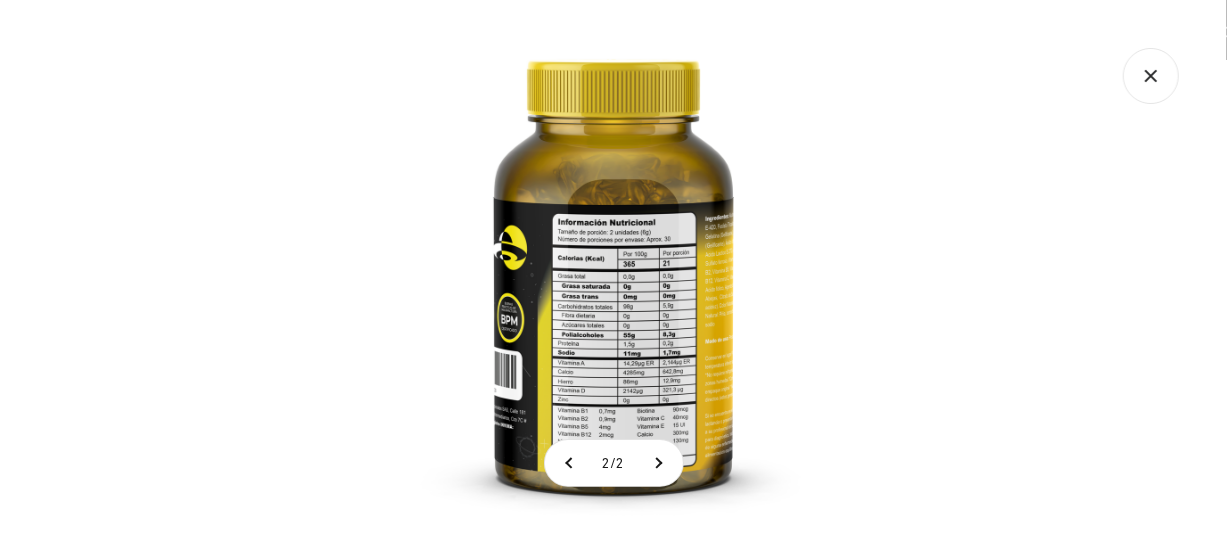 click 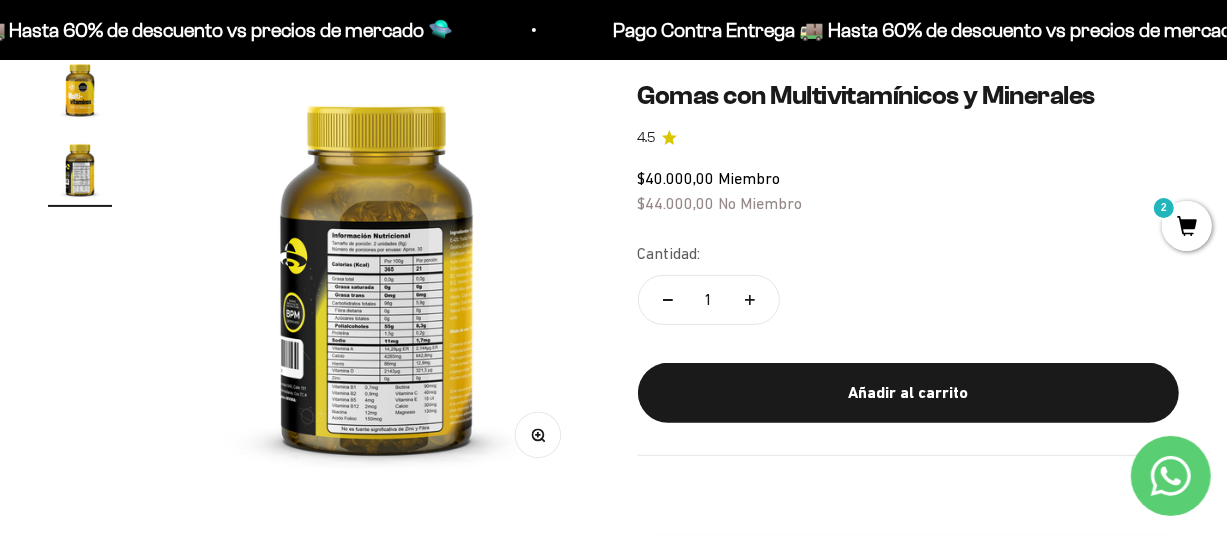 click at bounding box center [80, 89] 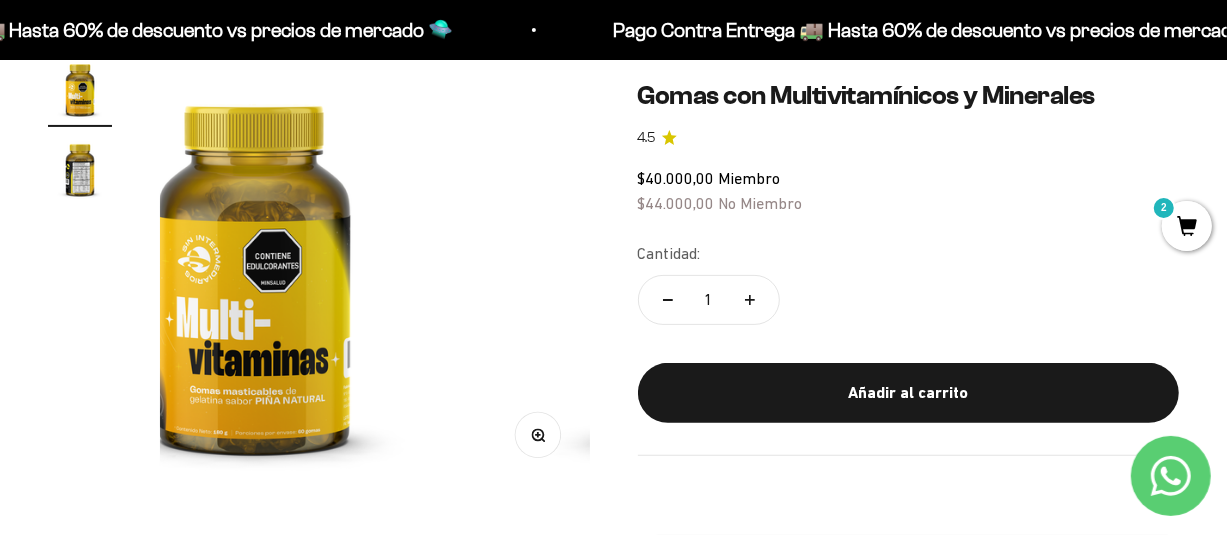 scroll, scrollTop: 0, scrollLeft: 0, axis: both 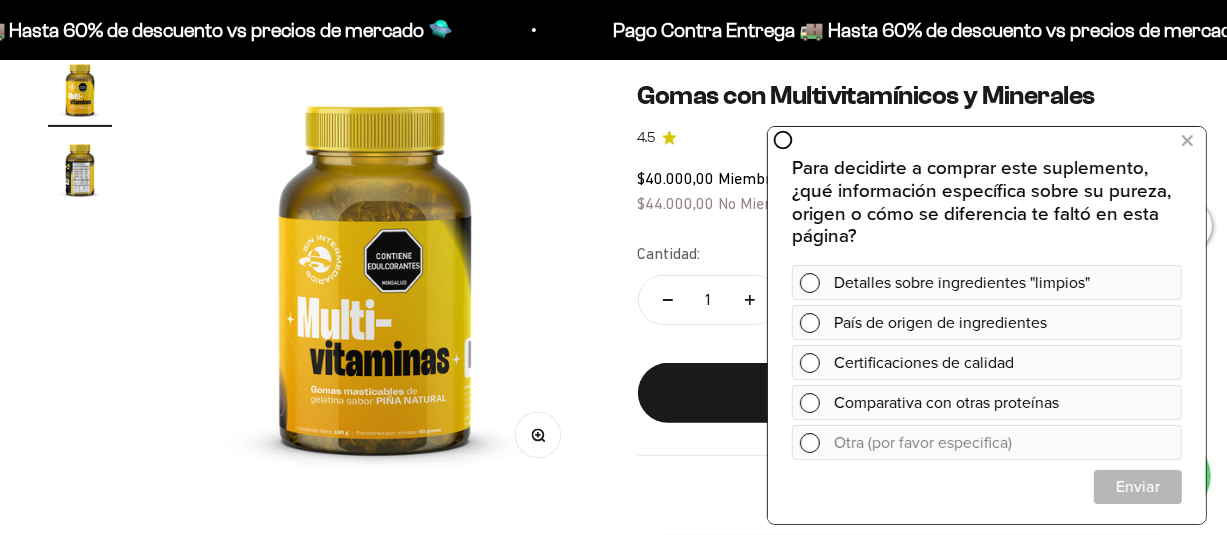 click at bounding box center [80, 169] 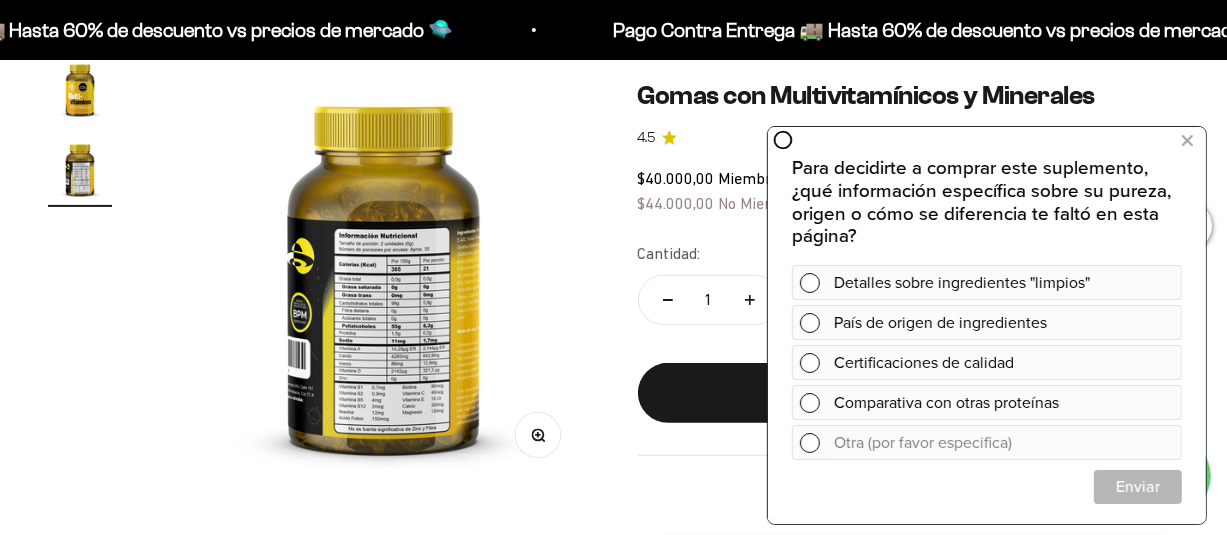 scroll, scrollTop: 0, scrollLeft: 440, axis: horizontal 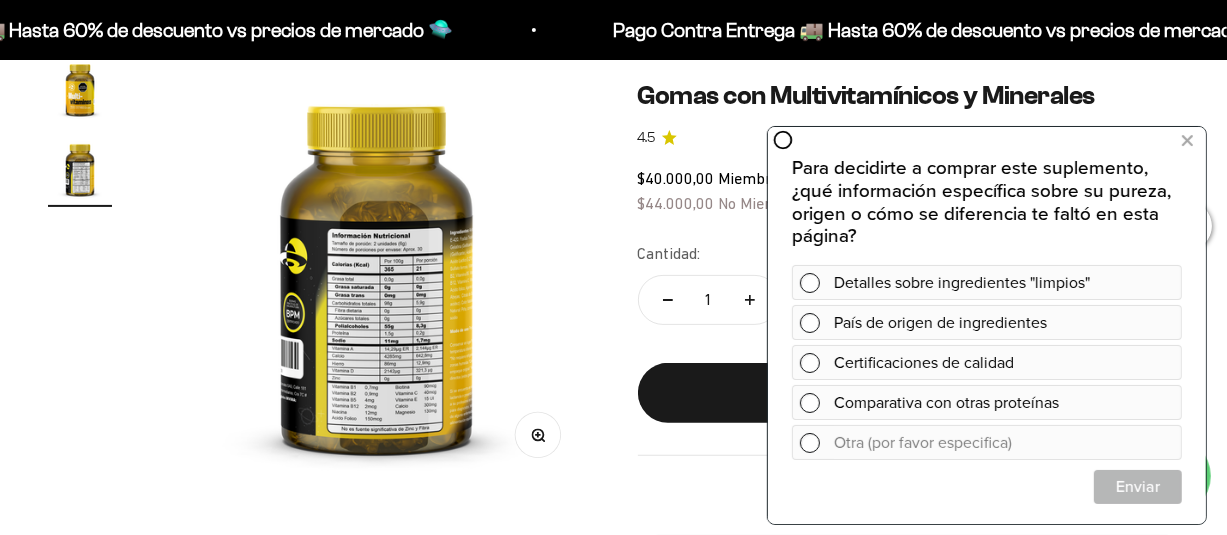 click at bounding box center [377, 272] 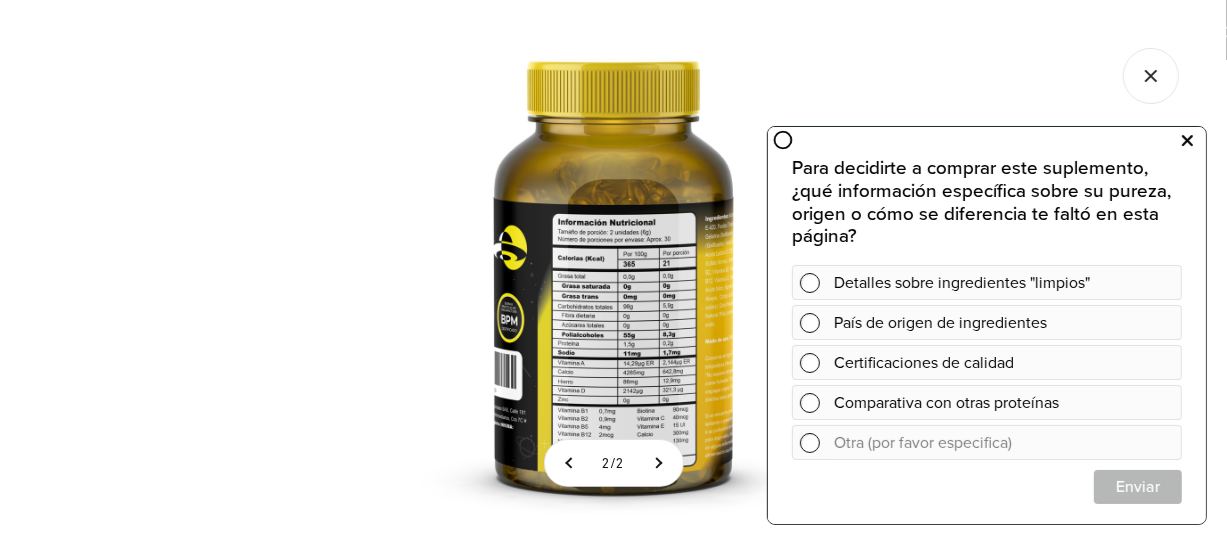 click at bounding box center [1187, 141] 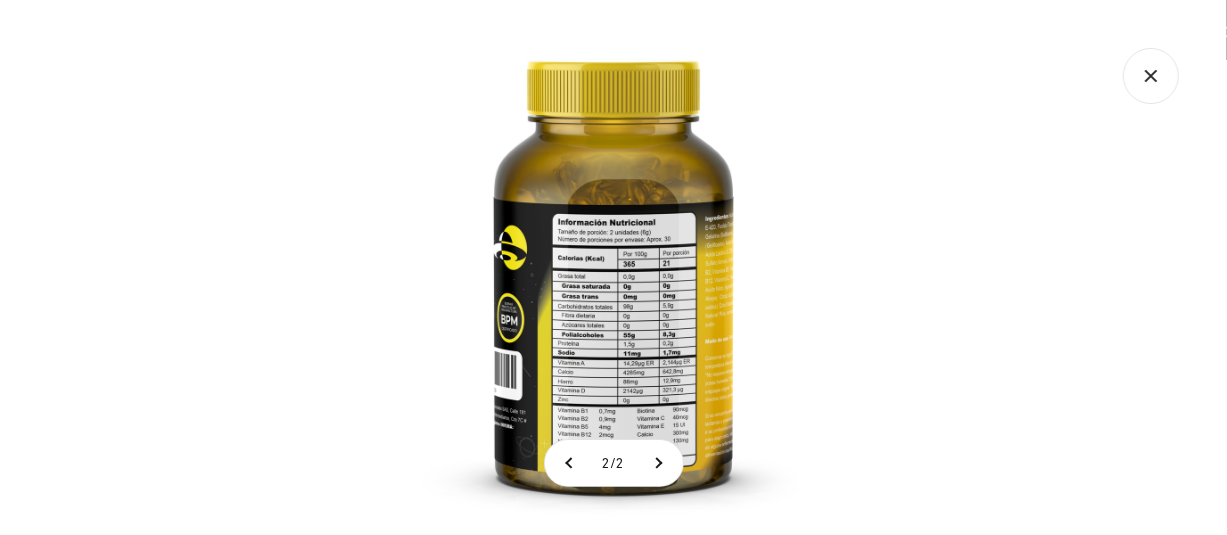 click at bounding box center [613, 267] 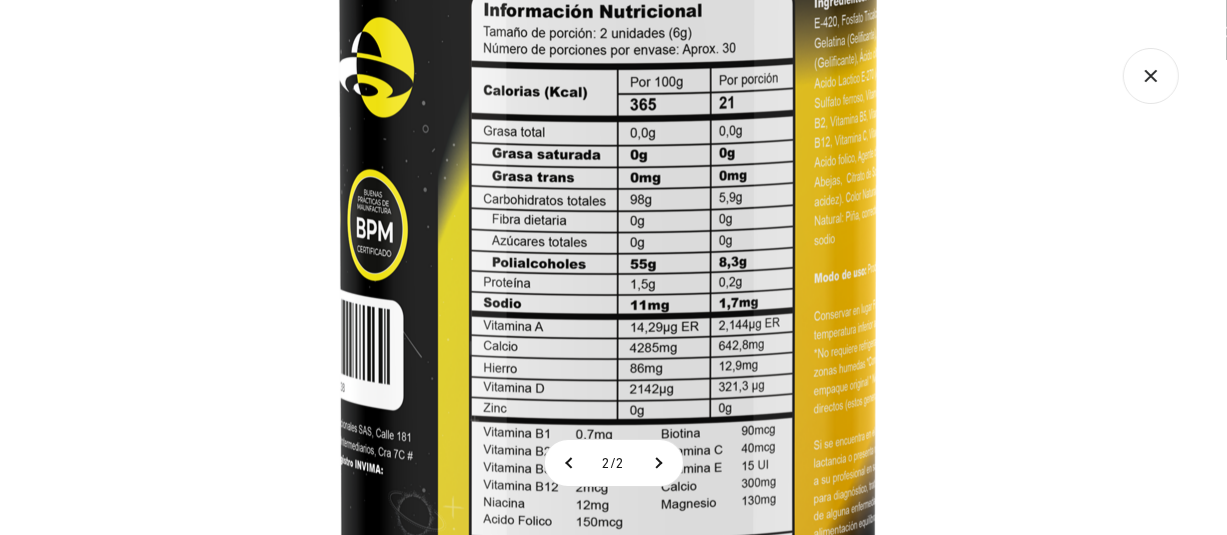 click at bounding box center [608, 112] 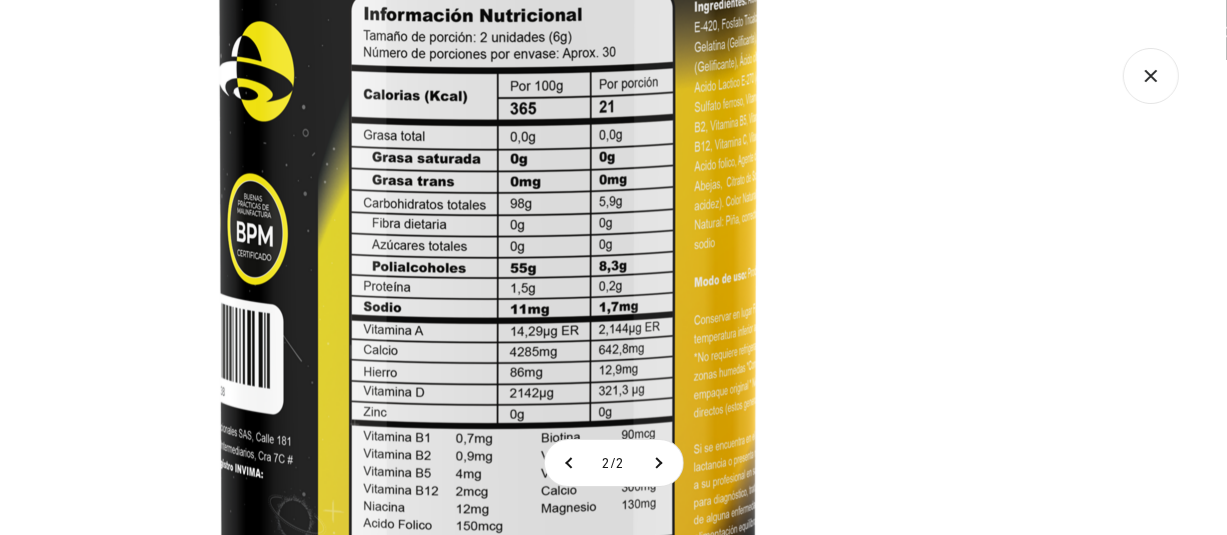 click at bounding box center [488, 116] 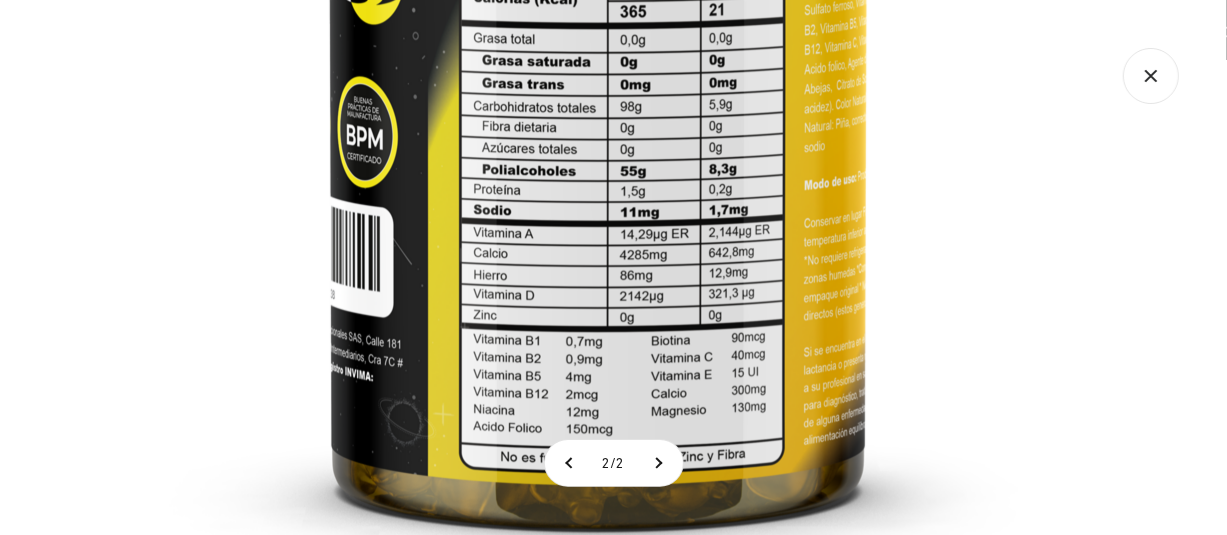 click at bounding box center (598, 19) 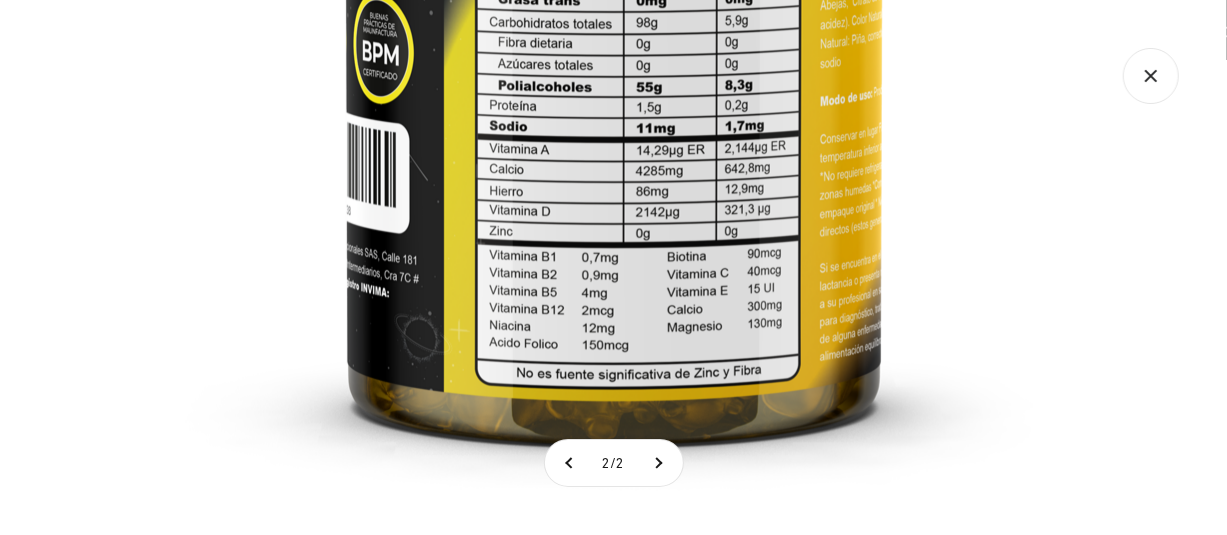 click 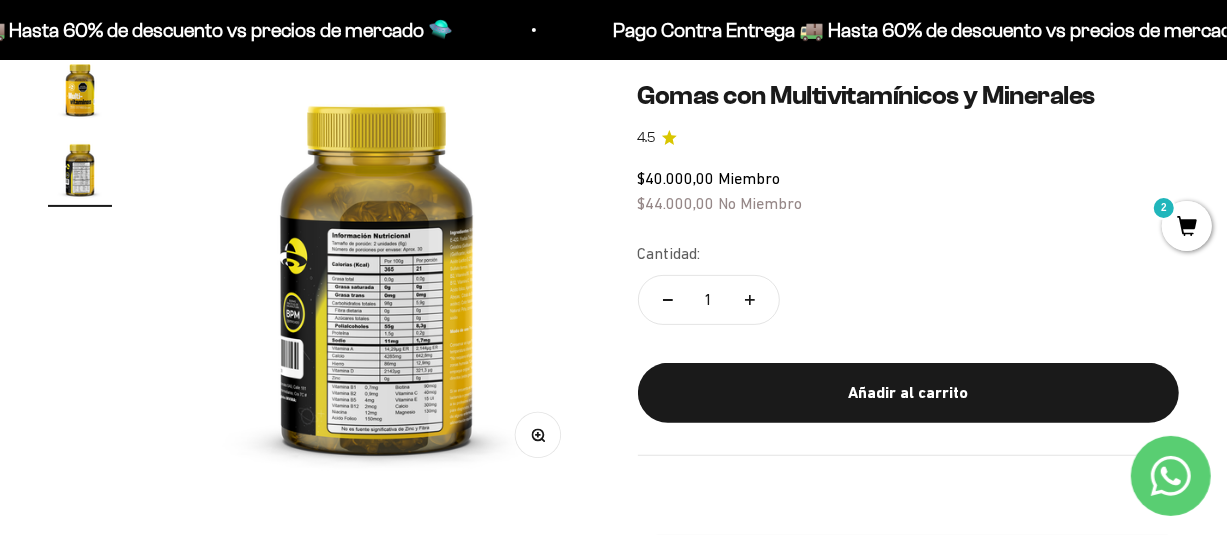 click on "Zoom" at bounding box center (537, 434) 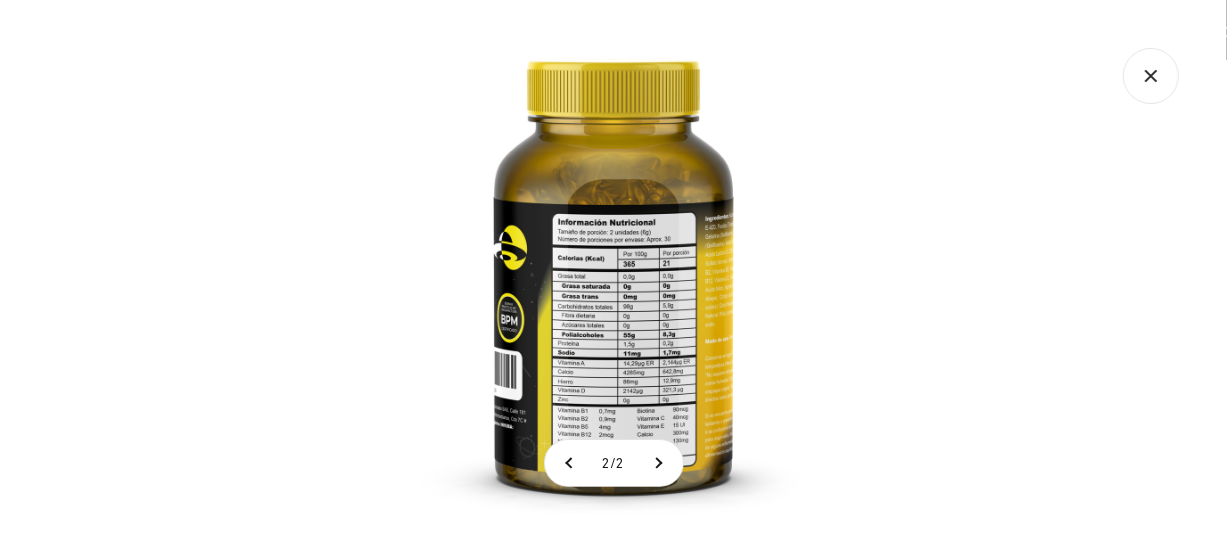 click at bounding box center [613, 267] 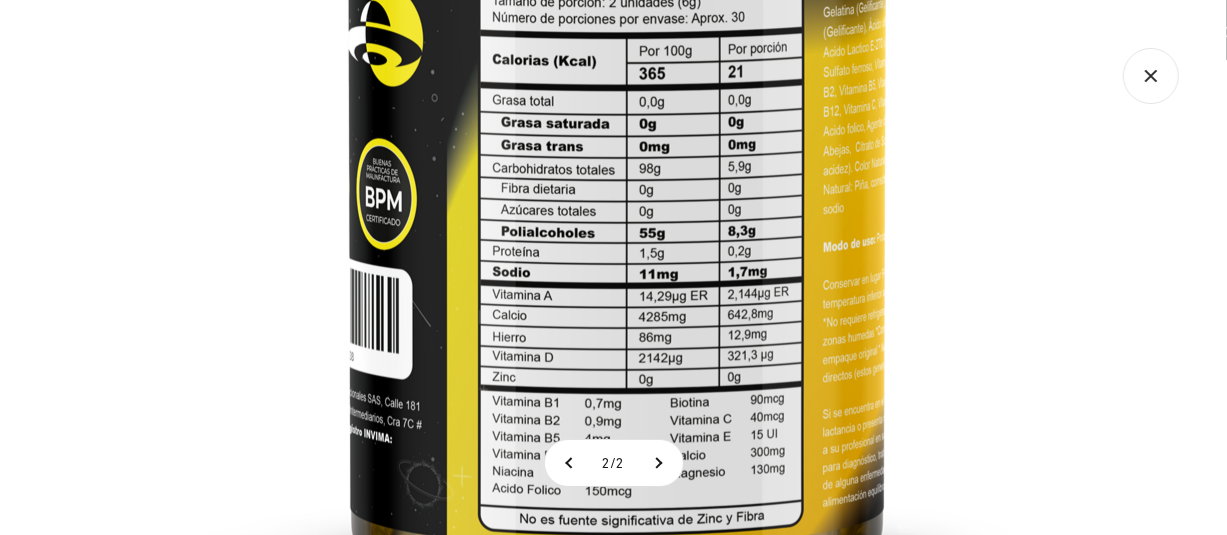 click at bounding box center [617, 81] 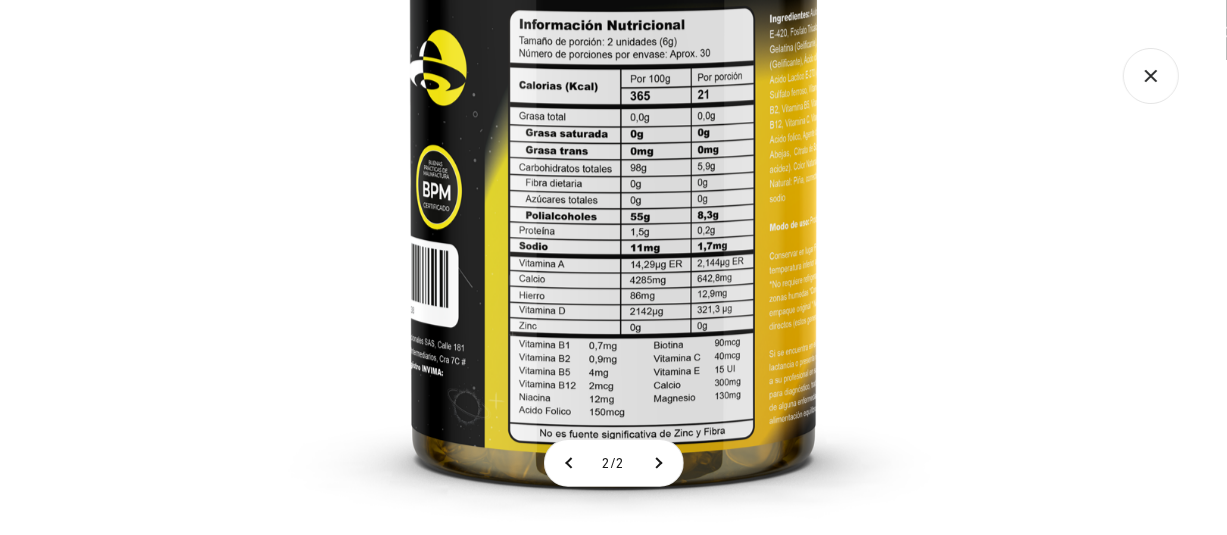 click at bounding box center (613, 101) 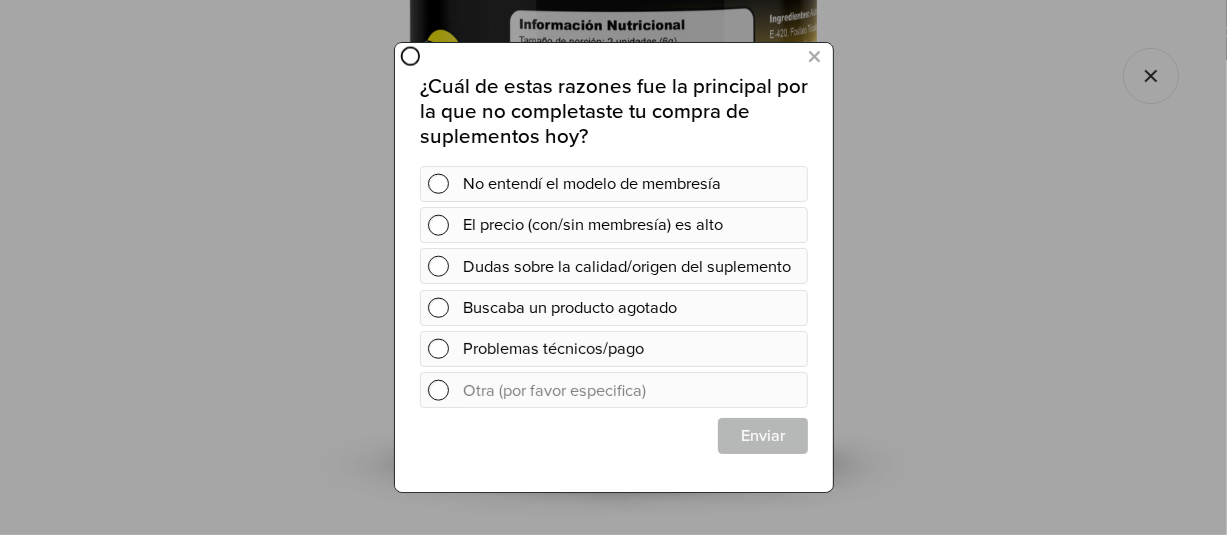 scroll, scrollTop: 0, scrollLeft: 0, axis: both 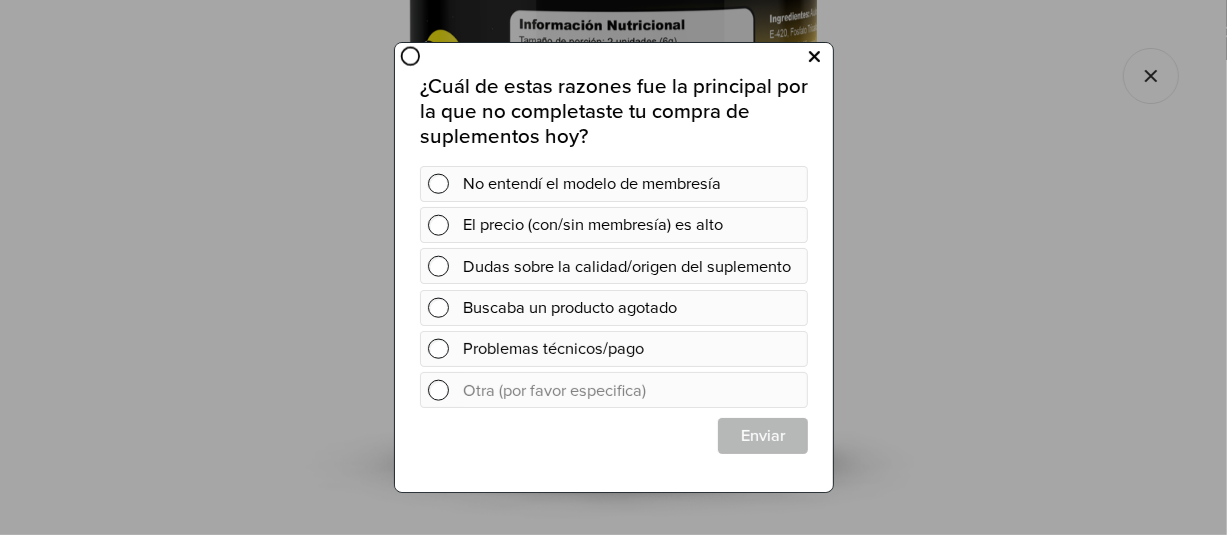 click at bounding box center (813, 56) 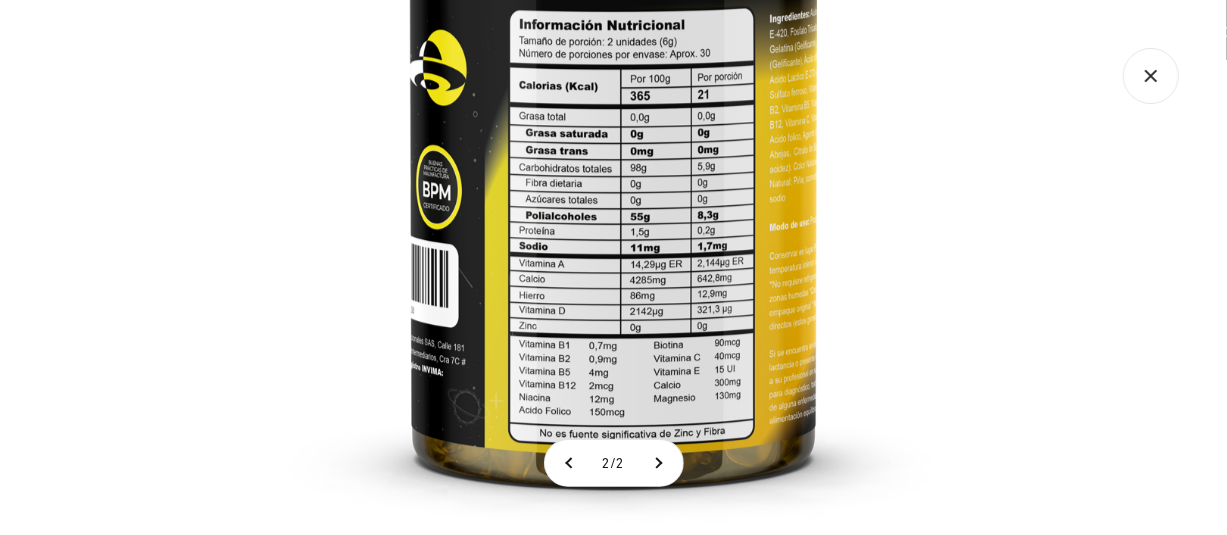 click 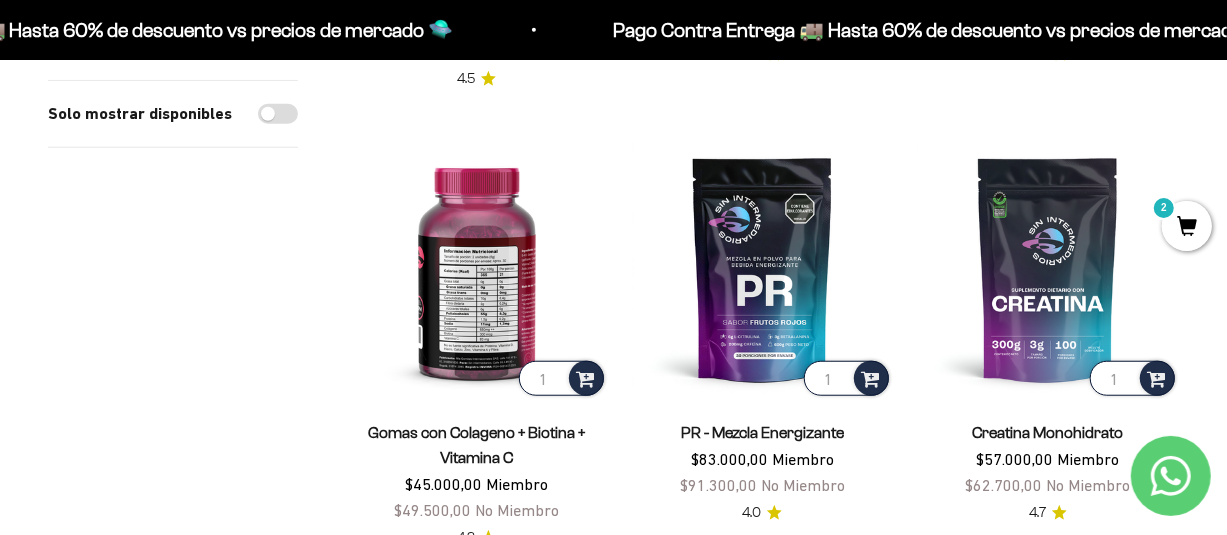 scroll, scrollTop: 800, scrollLeft: 0, axis: vertical 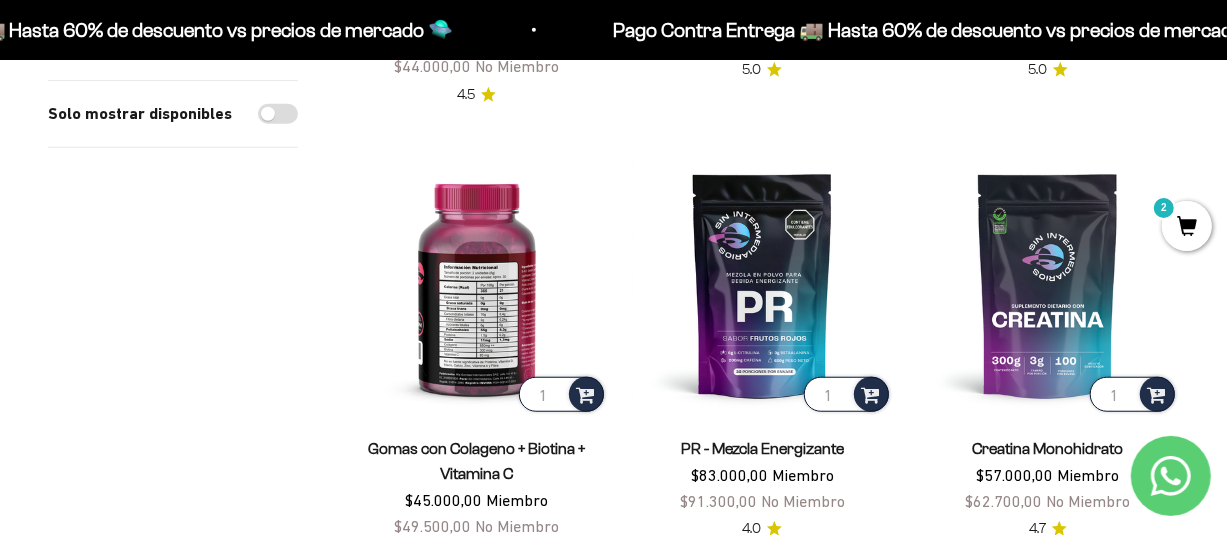 click at bounding box center [477, 285] 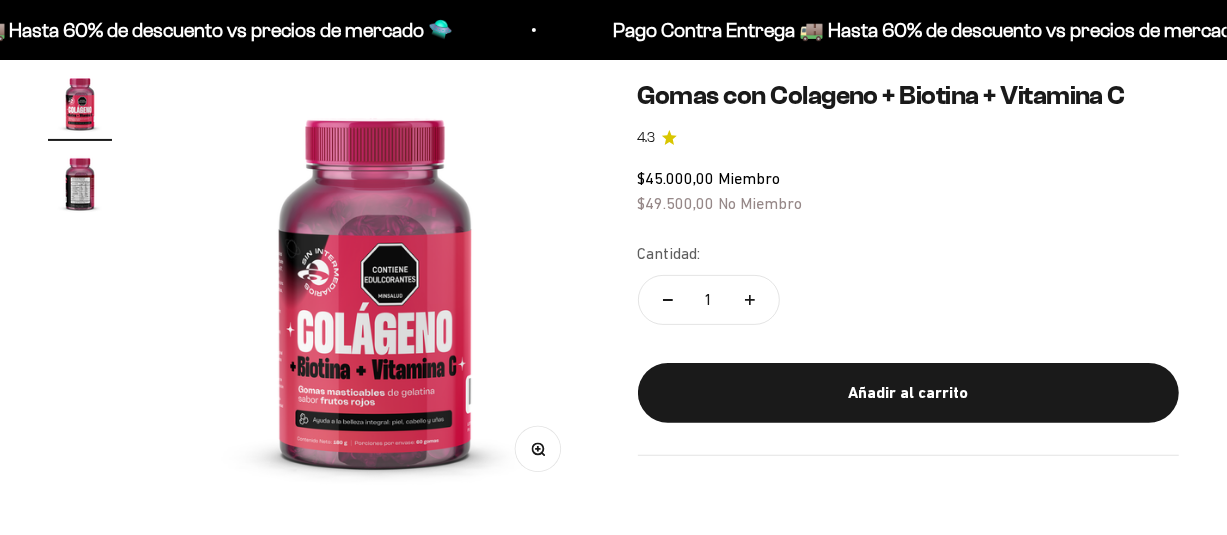 scroll, scrollTop: 200, scrollLeft: 0, axis: vertical 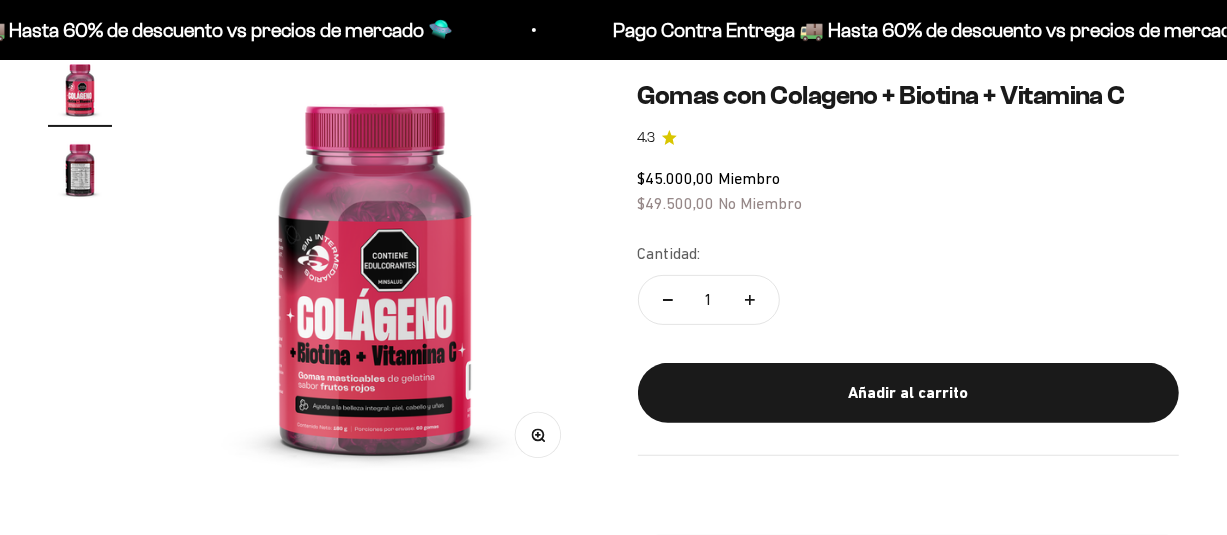 click at bounding box center (375, 272) 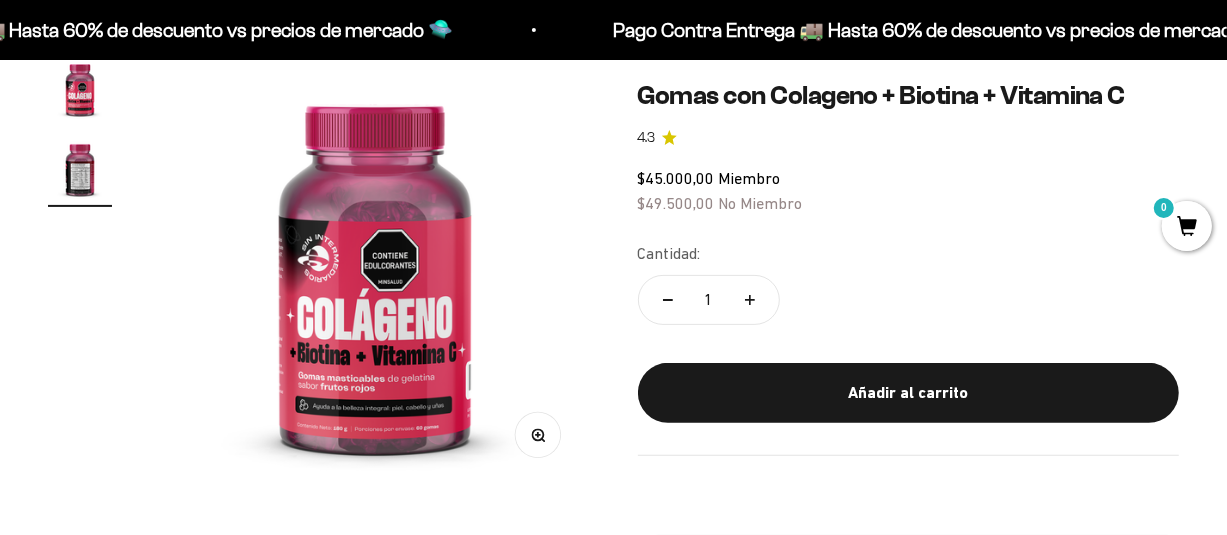 scroll, scrollTop: 0, scrollLeft: 433, axis: horizontal 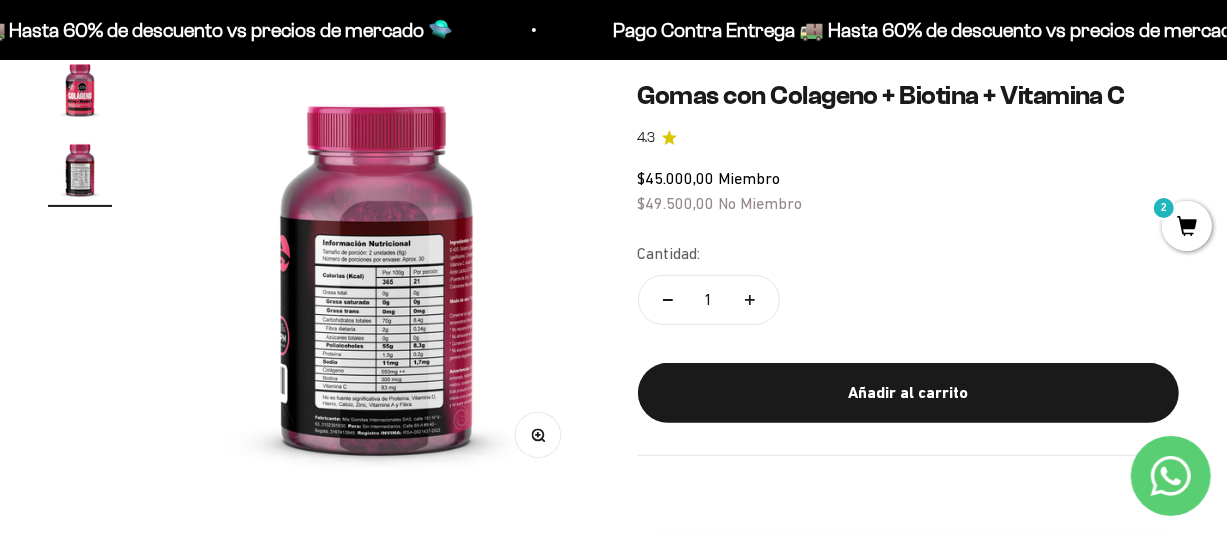 click on "Zoom" at bounding box center (537, 434) 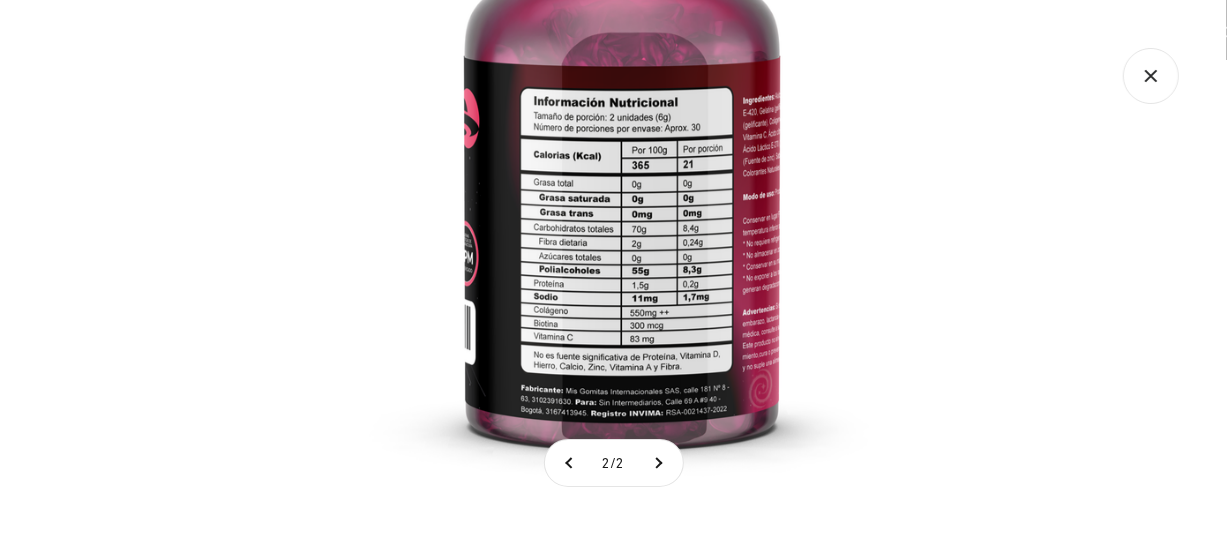 click at bounding box center [622, 149] 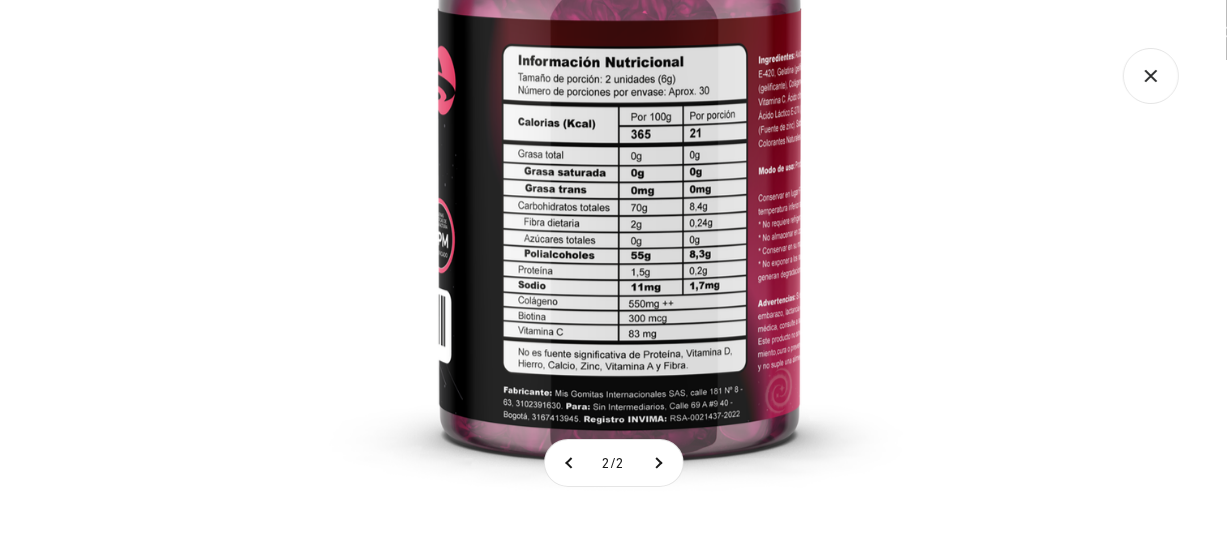 click at bounding box center [619, 115] 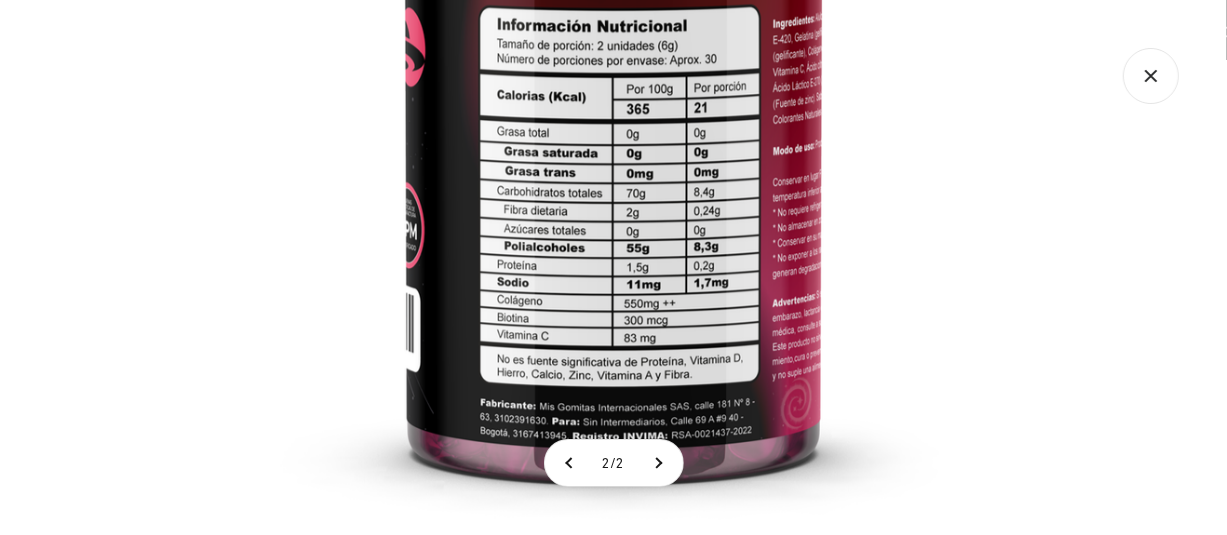 click at bounding box center (613, 87) 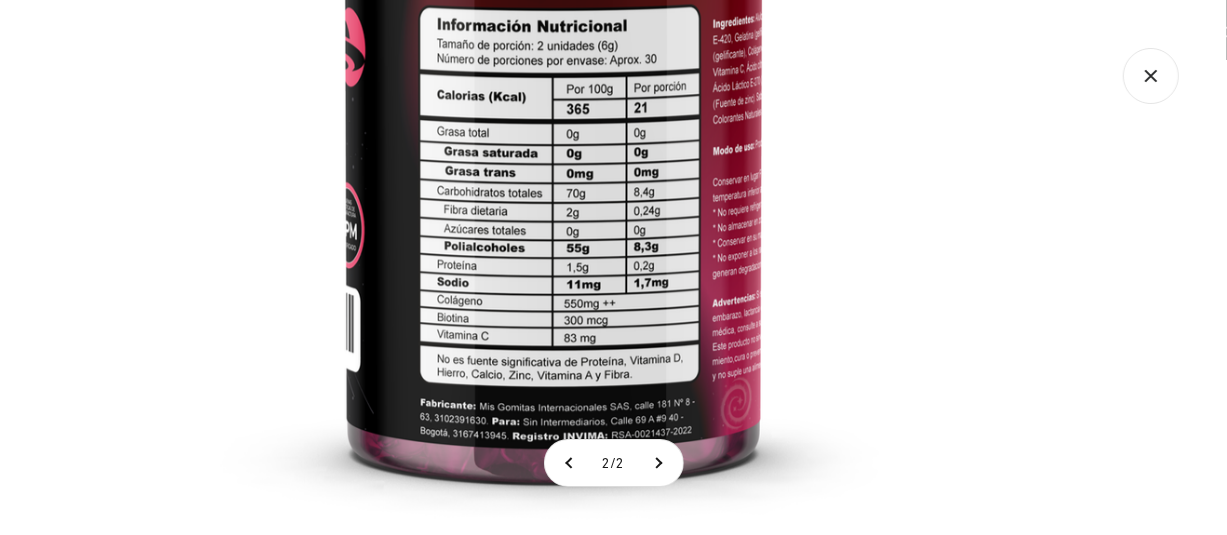 click at bounding box center (553, 87) 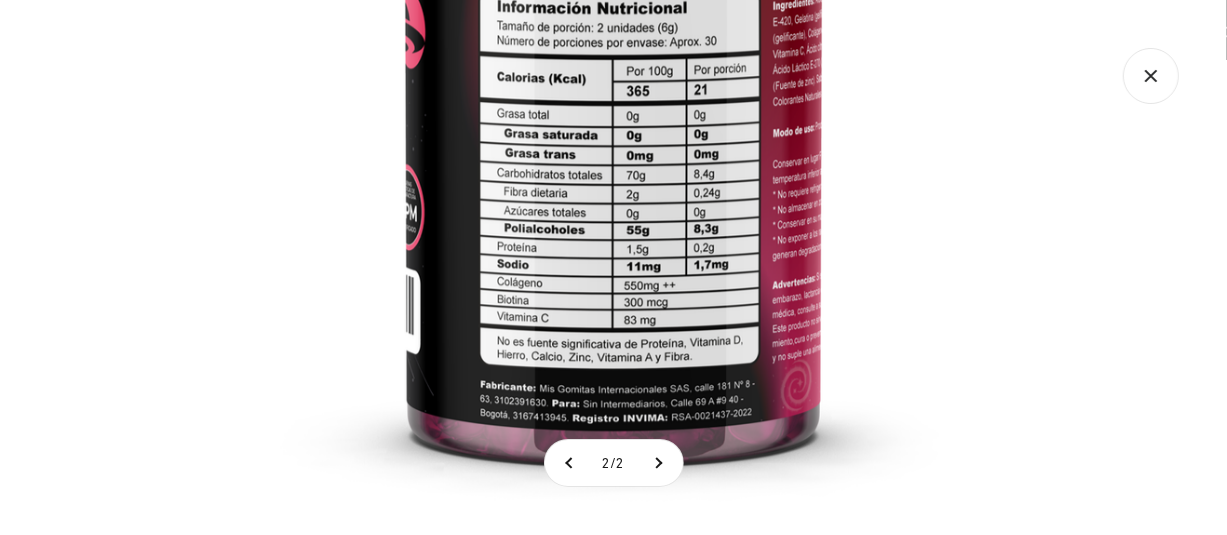 click at bounding box center [613, 69] 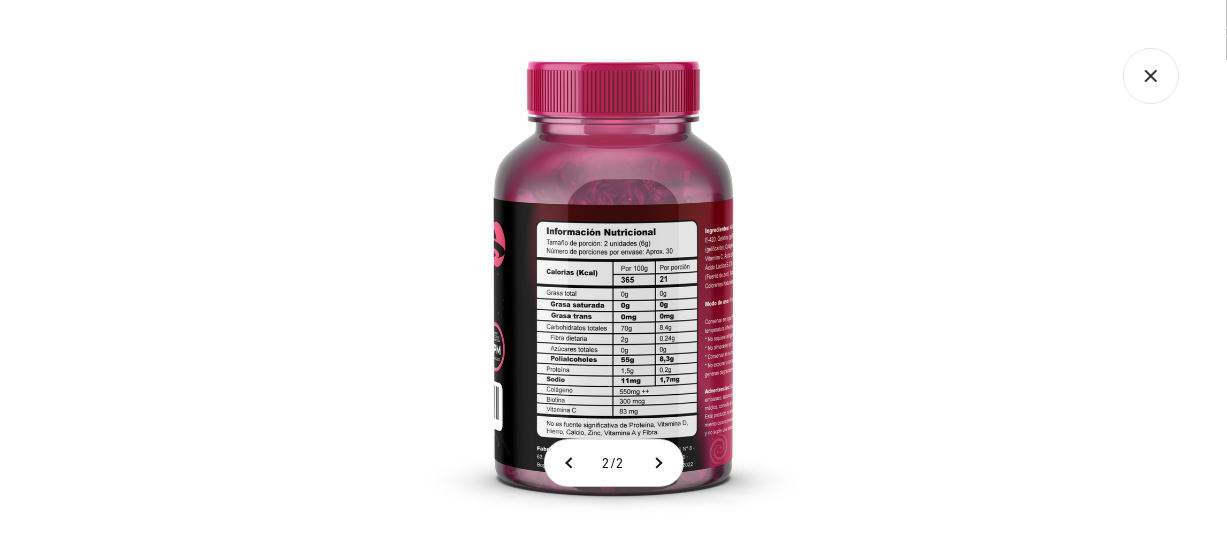 click 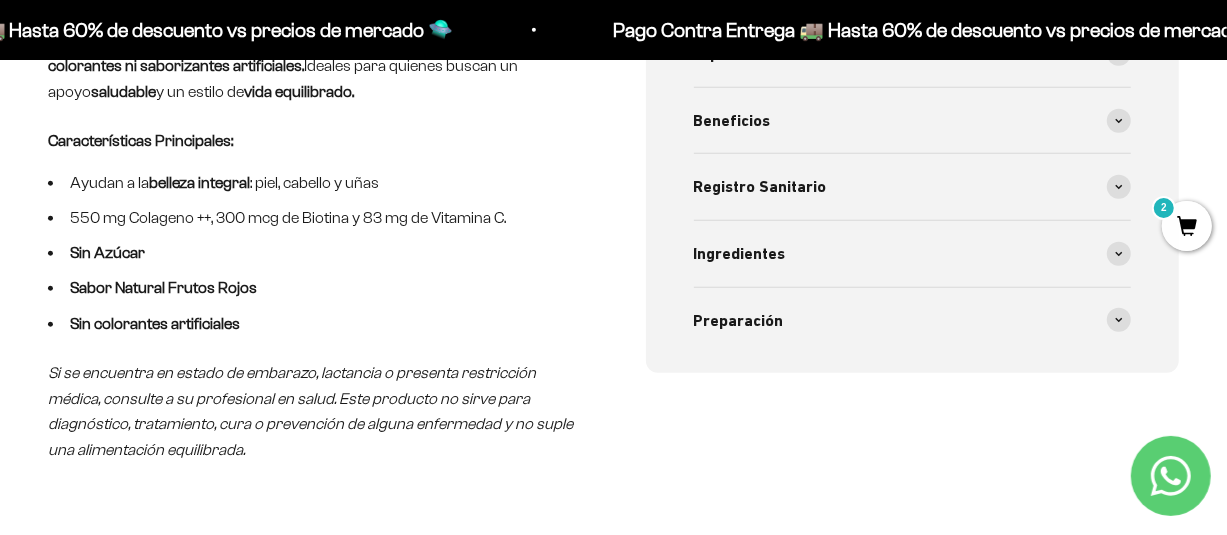 scroll, scrollTop: 600, scrollLeft: 0, axis: vertical 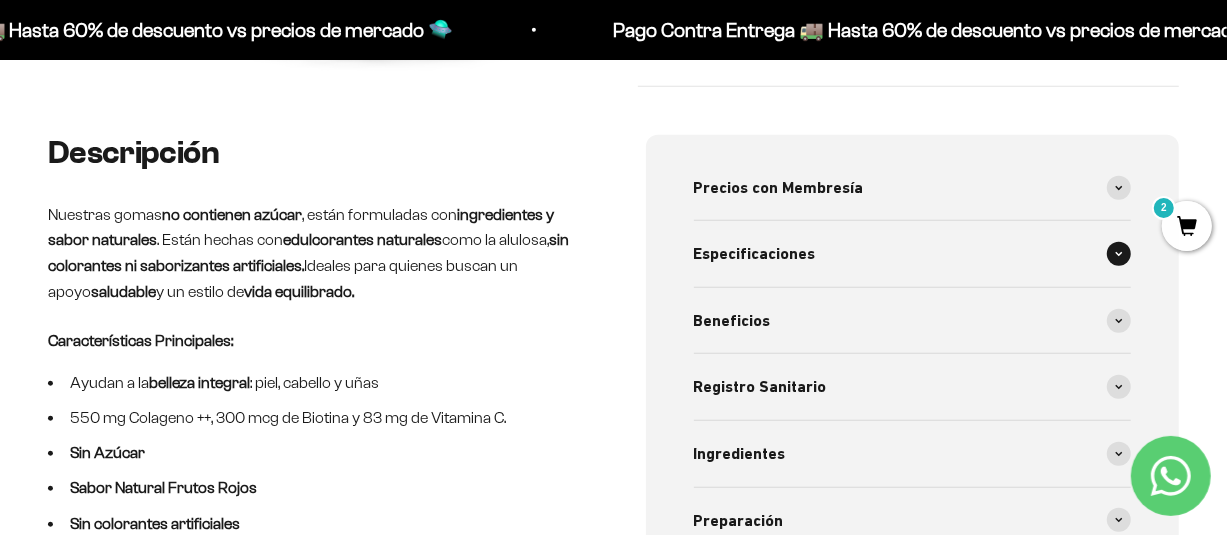 click at bounding box center (1119, 254) 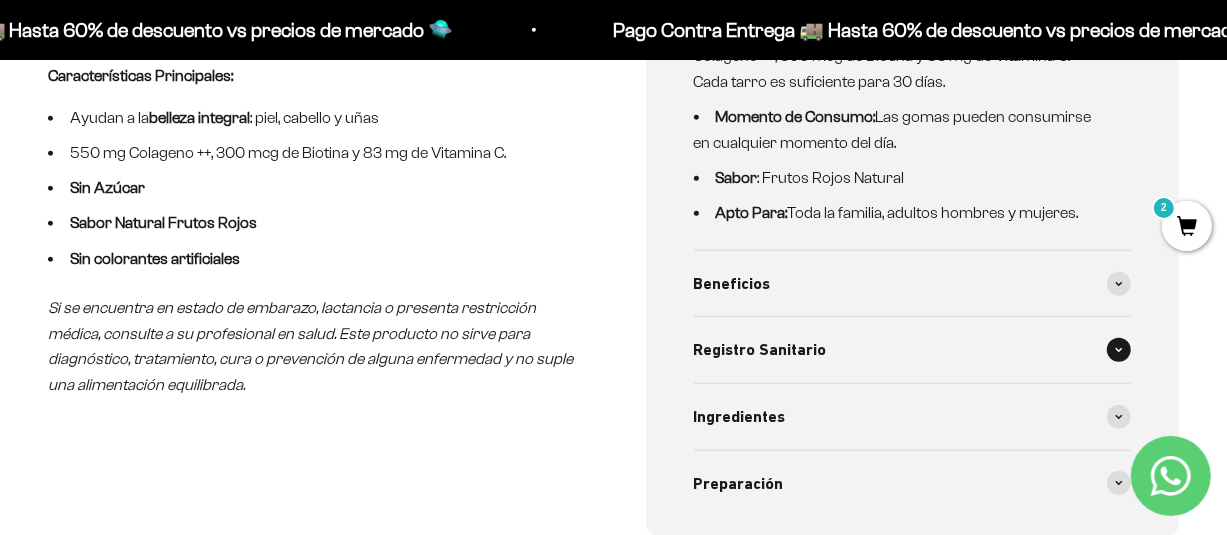 scroll, scrollTop: 900, scrollLeft: 0, axis: vertical 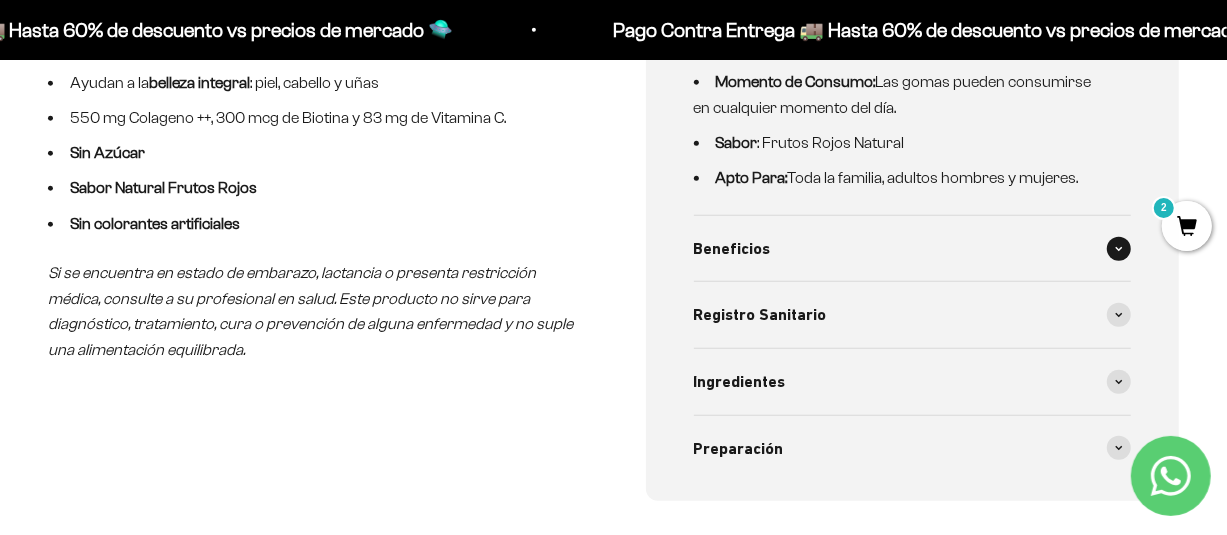 click at bounding box center (1119, 249) 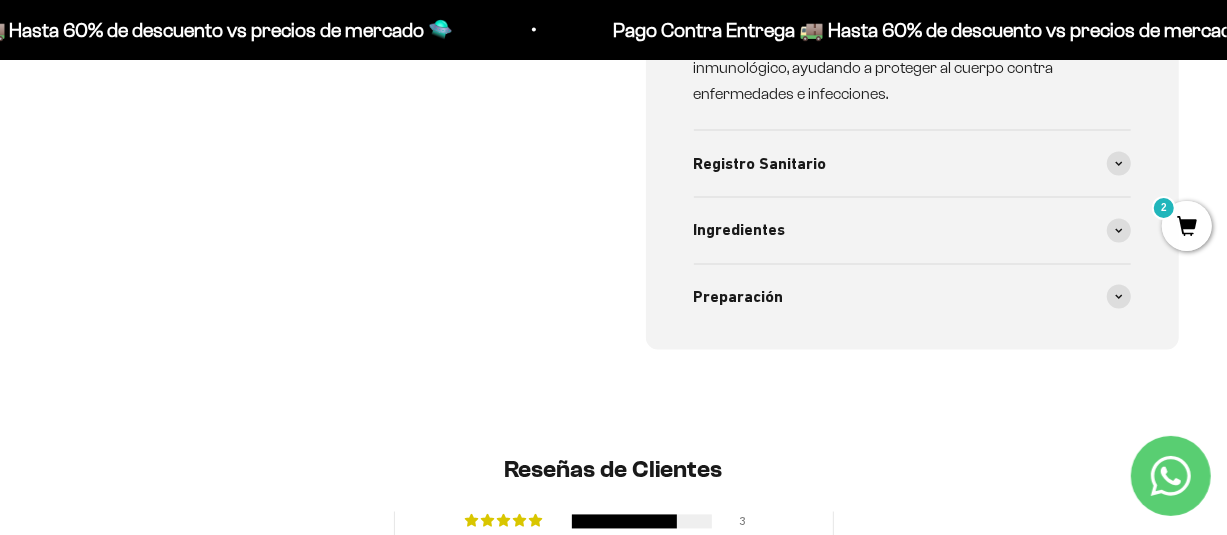 scroll, scrollTop: 2000, scrollLeft: 0, axis: vertical 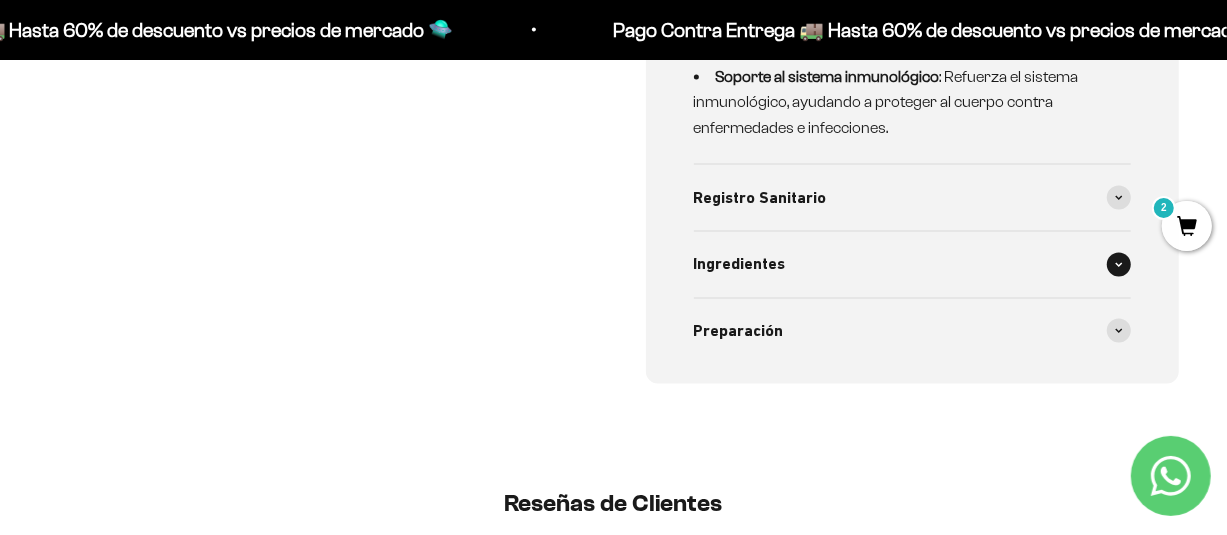 click at bounding box center [1119, 265] 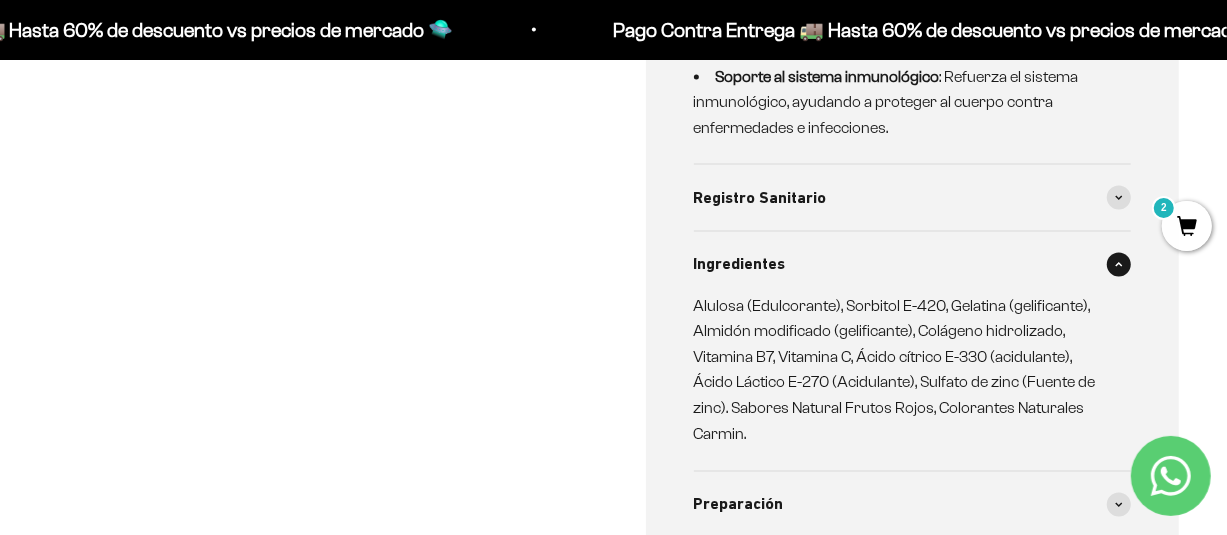 click on "Descripción Nuestras gomas  no contienen azúcar , están formuladas con  ingredientes y sabor naturales . Están hechas con  edulcorantes naturales  como la alulosa,  sin colorantes ni saborizantes artificiales.  Ideales para quienes buscan un apoyo  saludable  y un estilo de  vida equilibrado. Características Principales: Ayudan a la  belleza integral : piel, cabello y uñas 550 mg Colageno ++, 300 mcg de Biotina y 83 mg de Vitamina C.  Sin Azúcar  Sabor Natural Frutos Rojos  Sin colorantes artificiales  Si se encuentra en estado de embarazo, lactancia o presenta restricción médica, consulte a su profesional en salud. Este producto no sirve para diagnóstico, tratamiento, cura o prevención de alguna enfermedad y no suple una alimentación equilibrada." at bounding box center (315, -354) 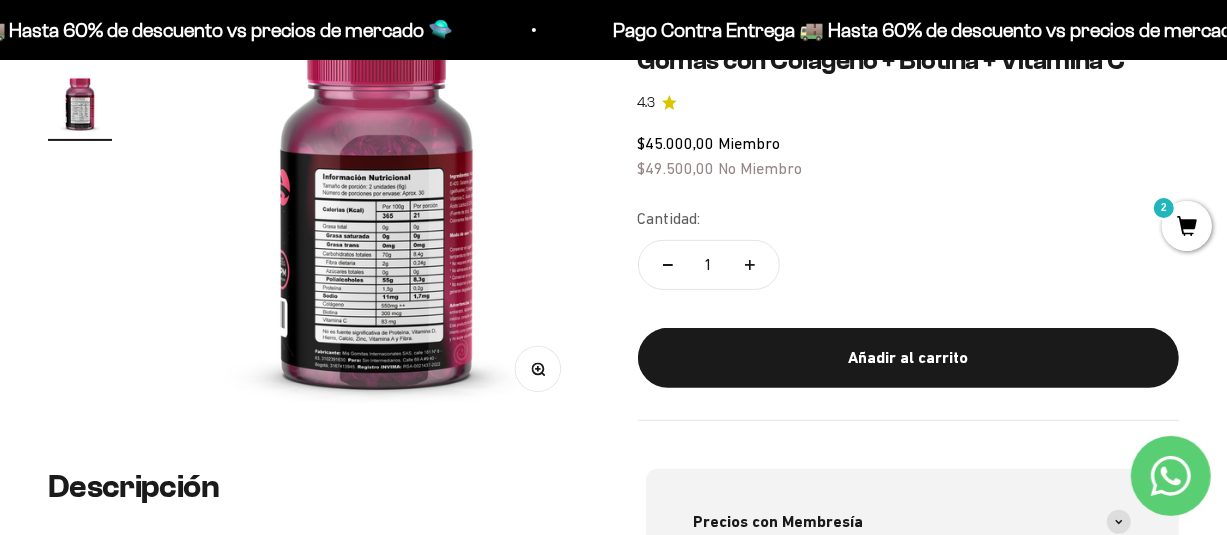 scroll, scrollTop: 0, scrollLeft: 0, axis: both 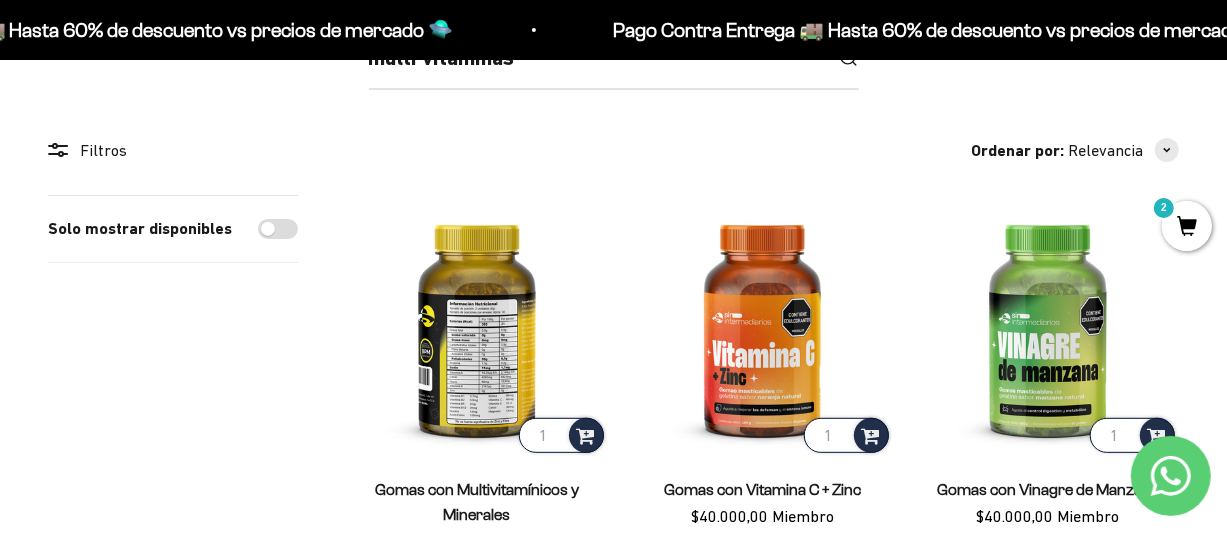 click at bounding box center [477, 326] 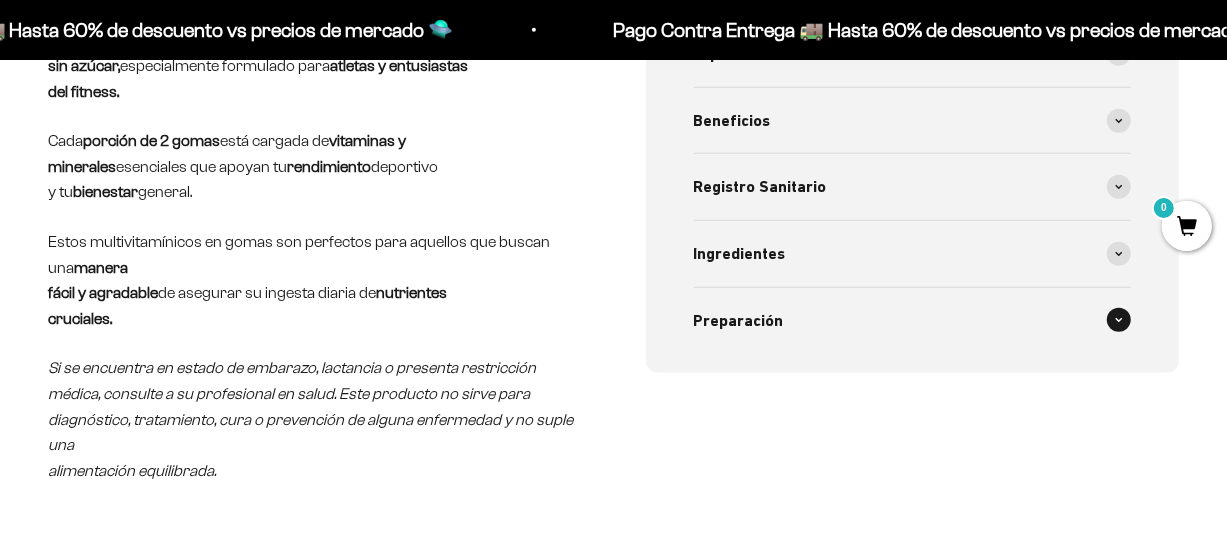 scroll, scrollTop: 791, scrollLeft: 0, axis: vertical 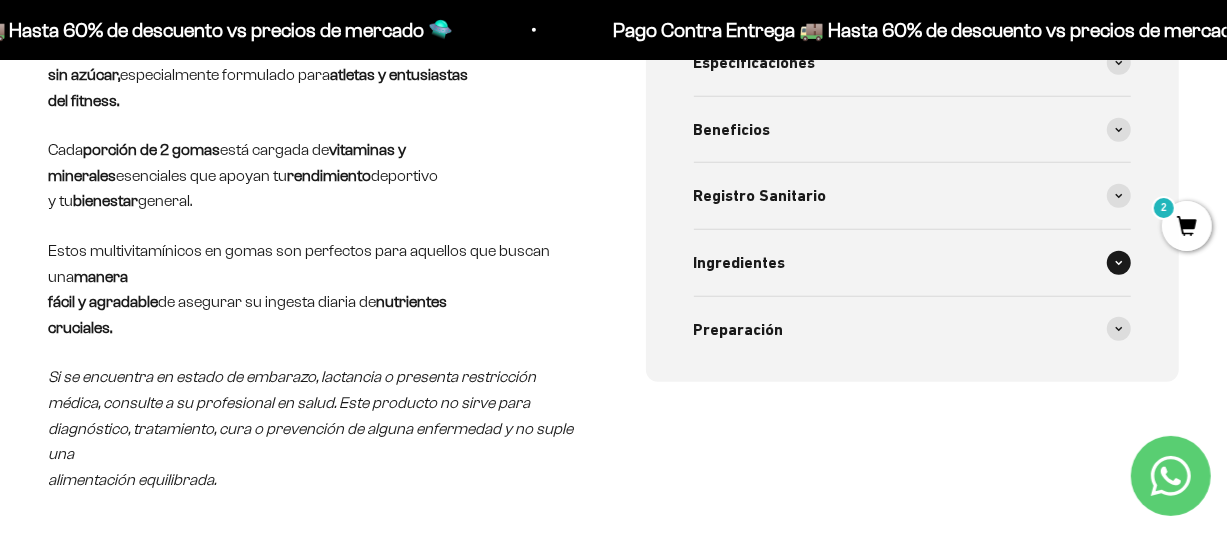 click on "Ingredientes" at bounding box center (913, 263) 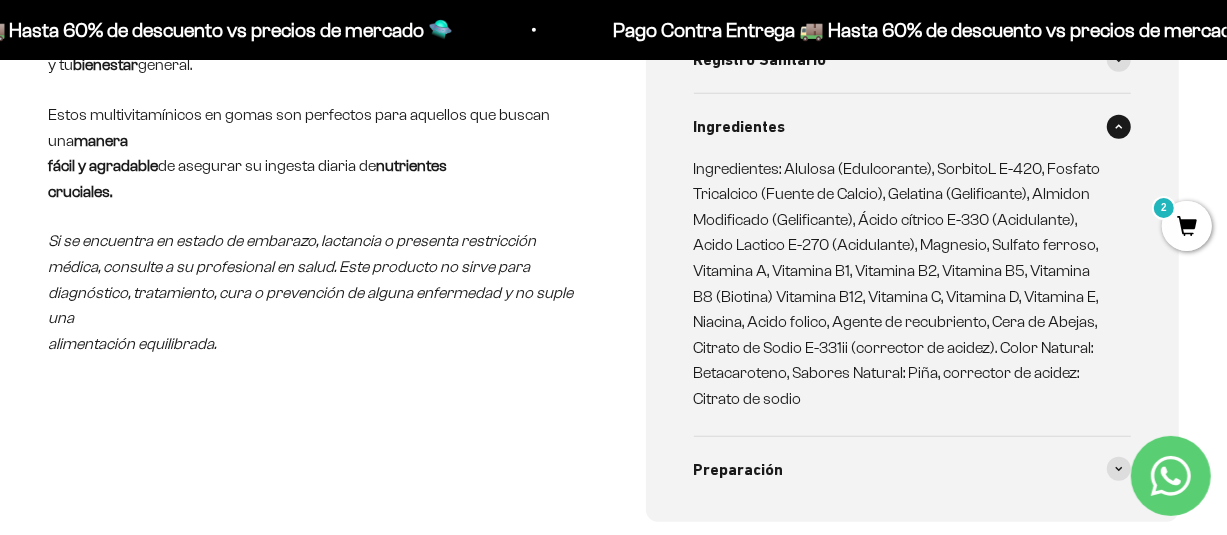 scroll, scrollTop: 891, scrollLeft: 0, axis: vertical 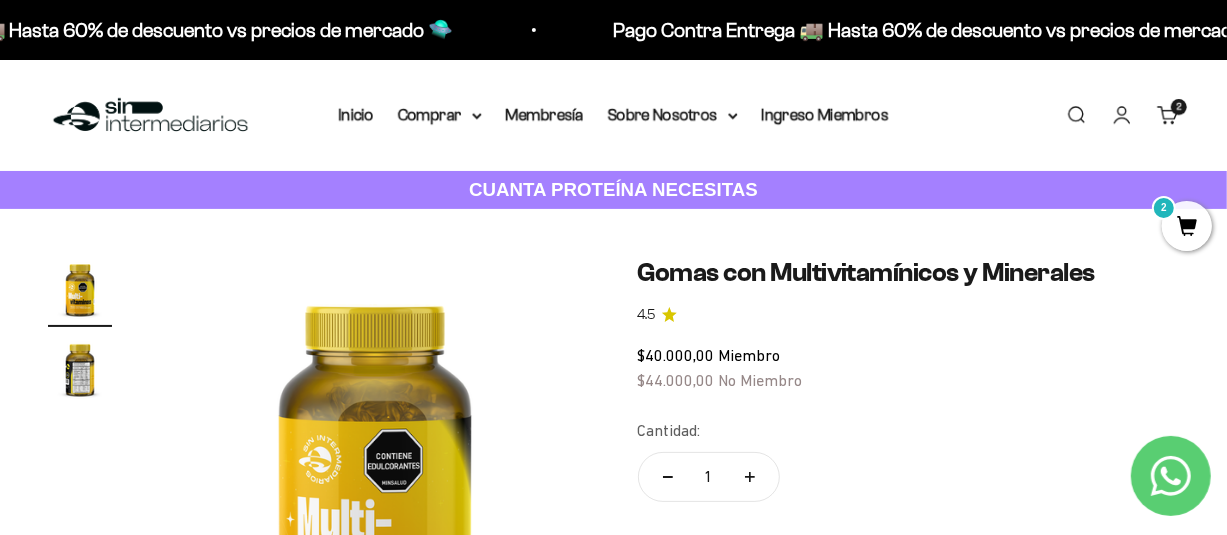 click on "Buscar" at bounding box center (1076, 115) 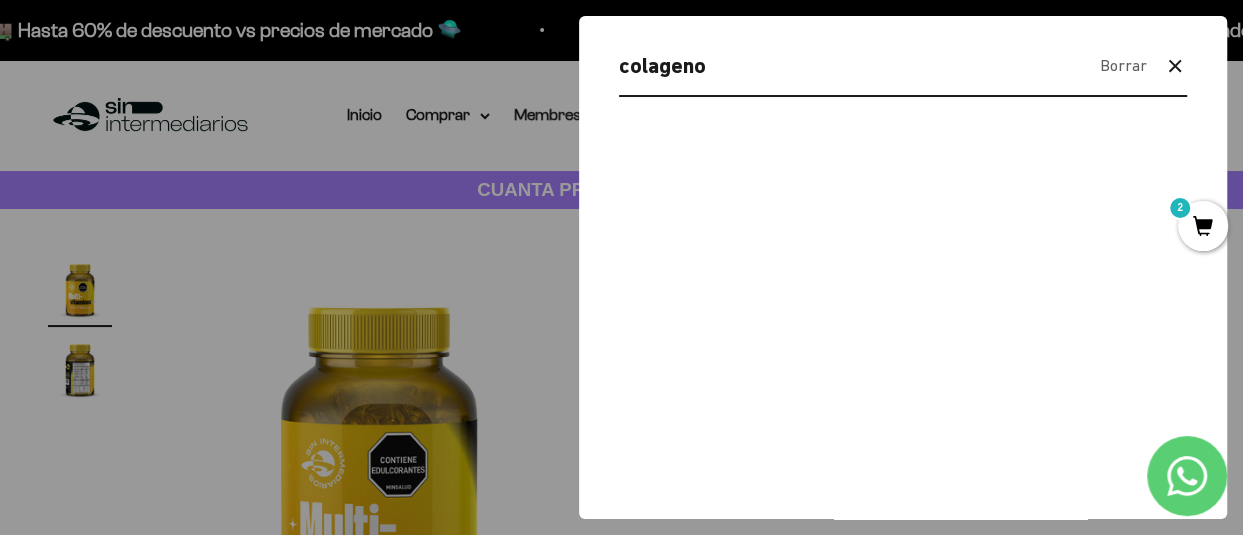type on "colageno" 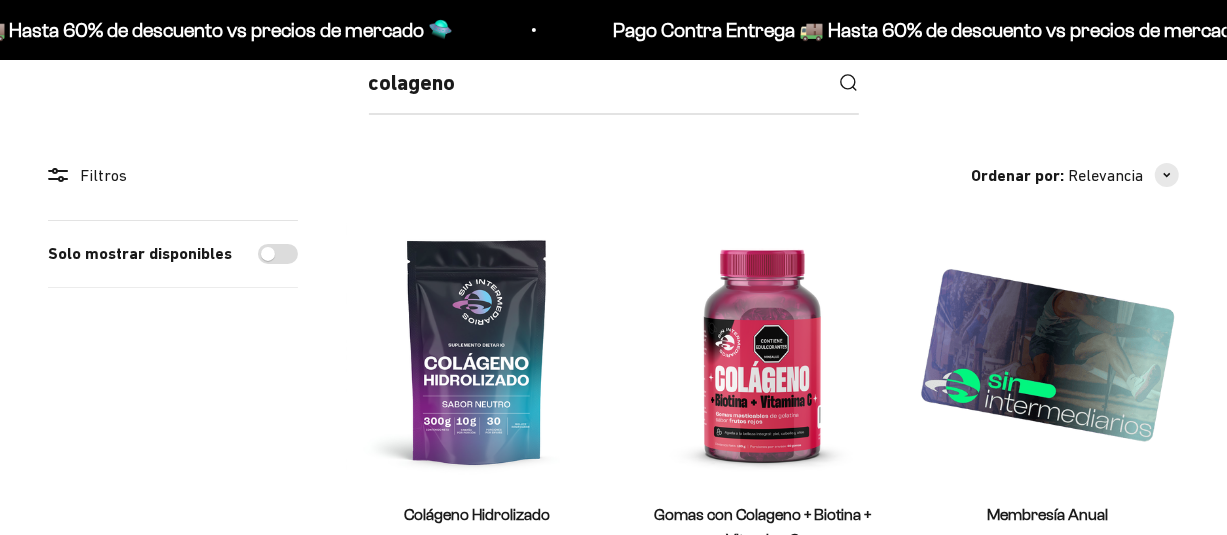 scroll, scrollTop: 400, scrollLeft: 0, axis: vertical 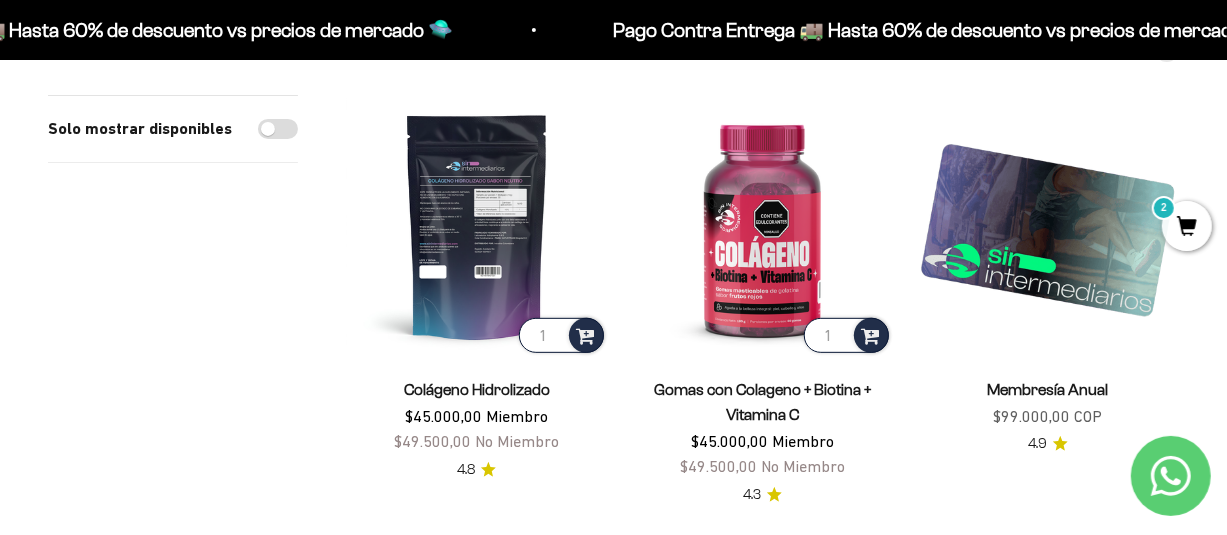 click at bounding box center [477, 226] 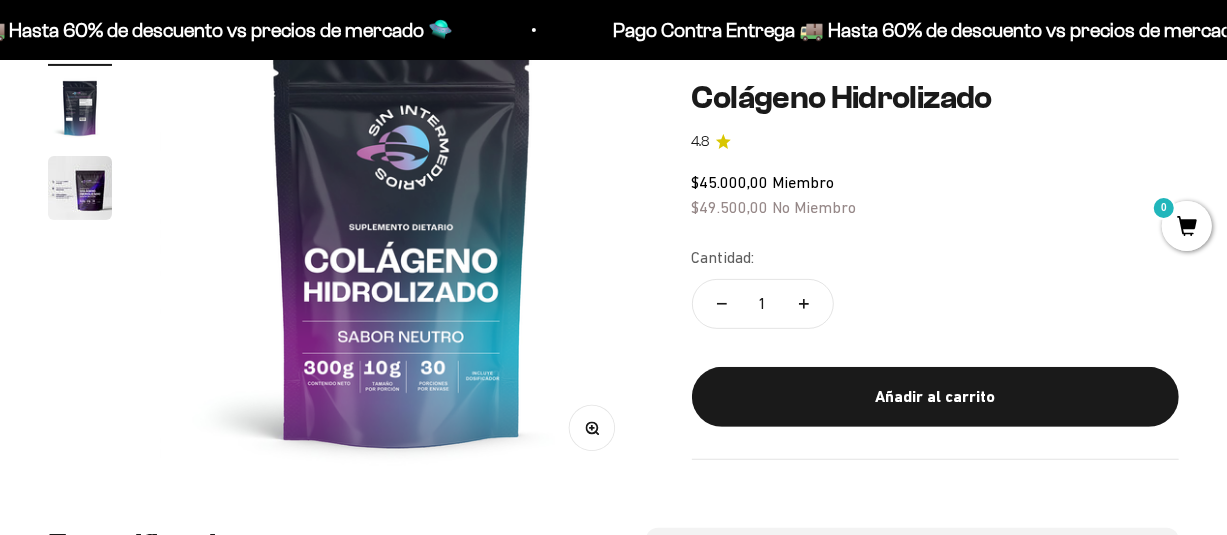 scroll, scrollTop: 200, scrollLeft: 0, axis: vertical 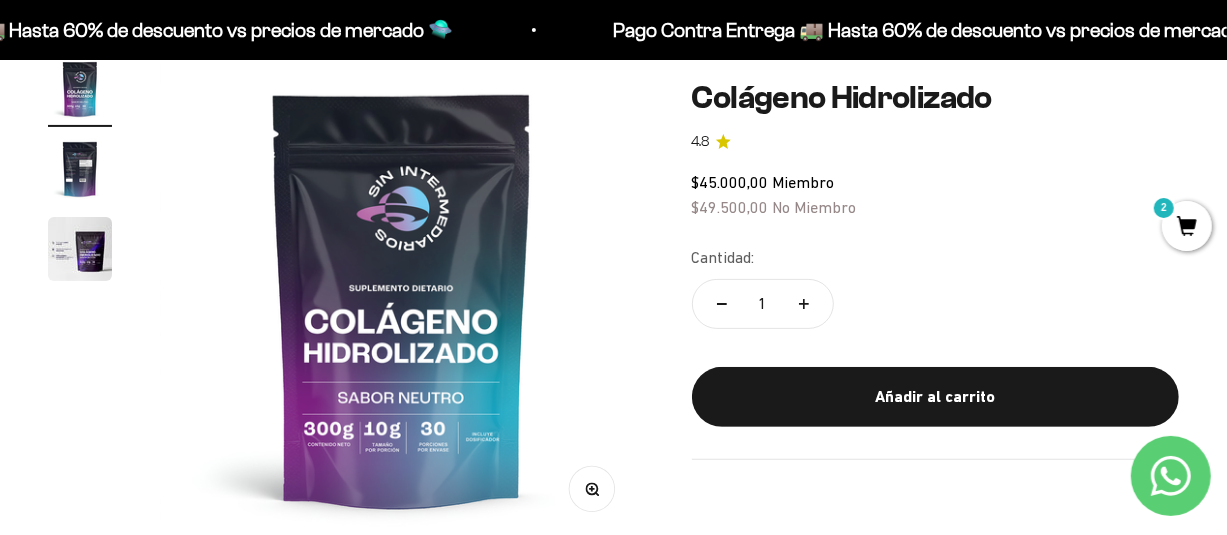 click at bounding box center [80, 169] 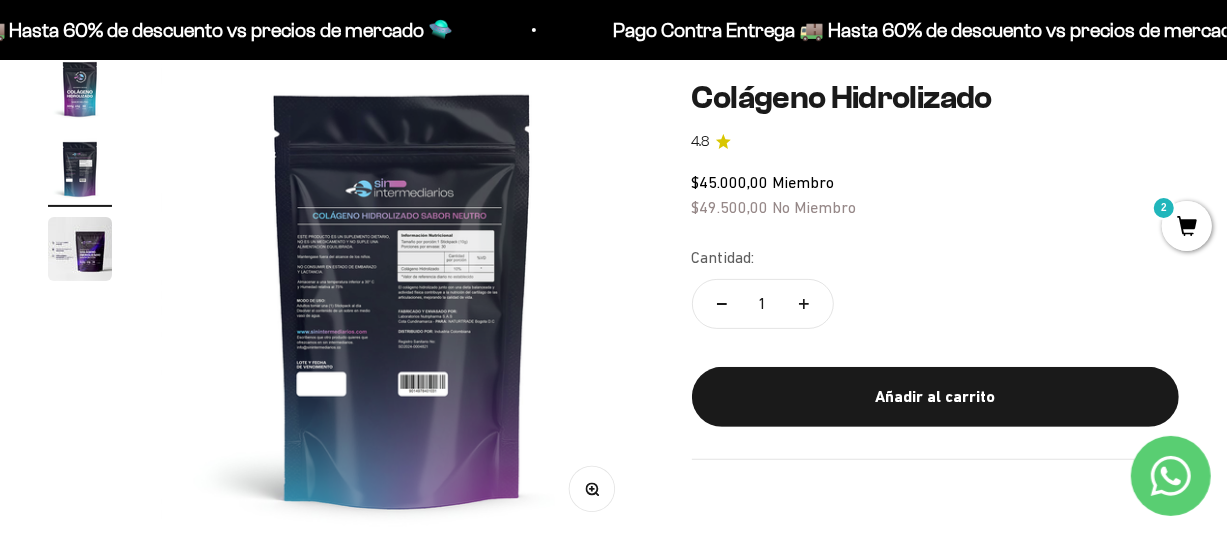 click at bounding box center (80, 249) 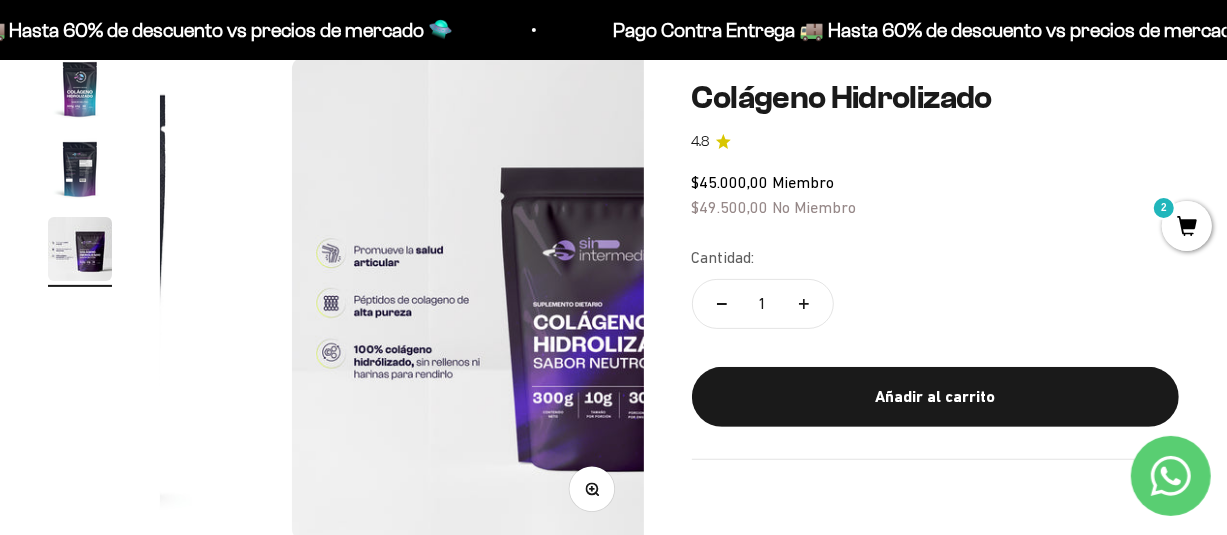 scroll, scrollTop: 0, scrollLeft: 991, axis: horizontal 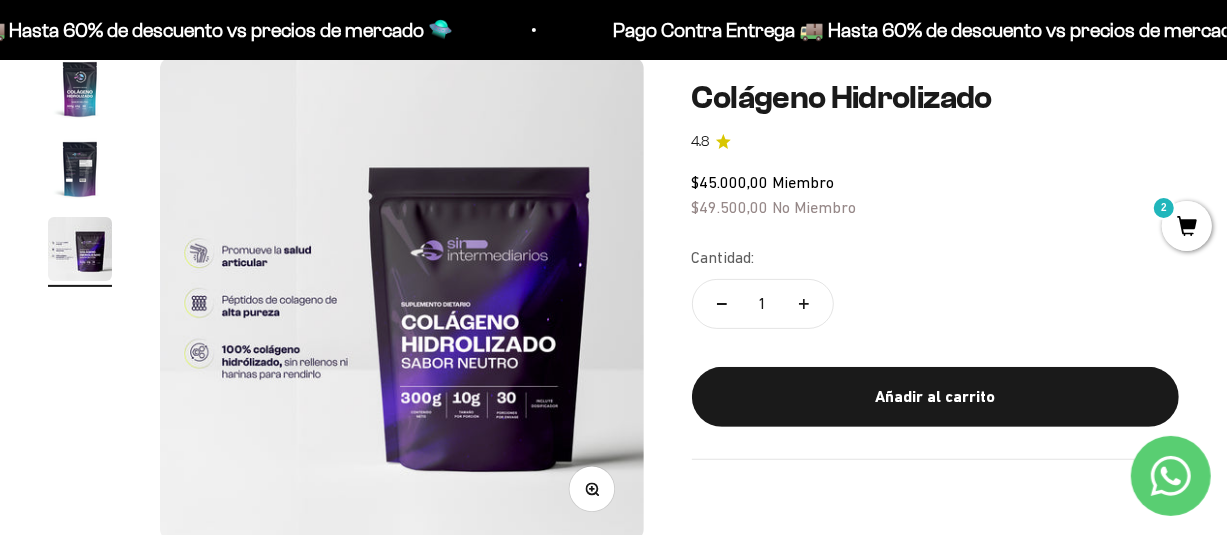 click at bounding box center [80, 172] 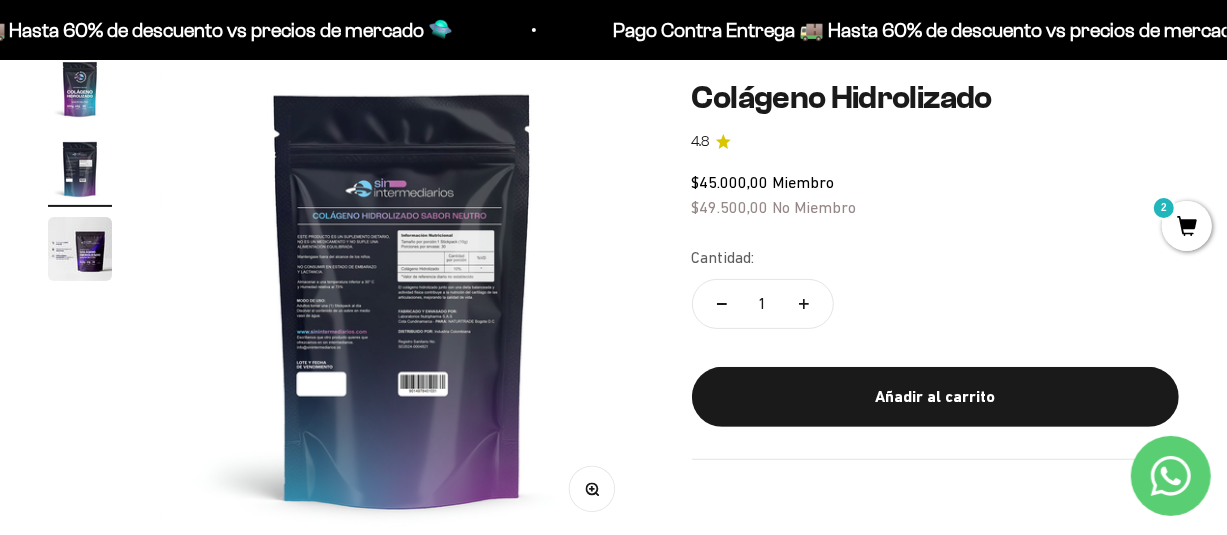 click at bounding box center [403, 299] 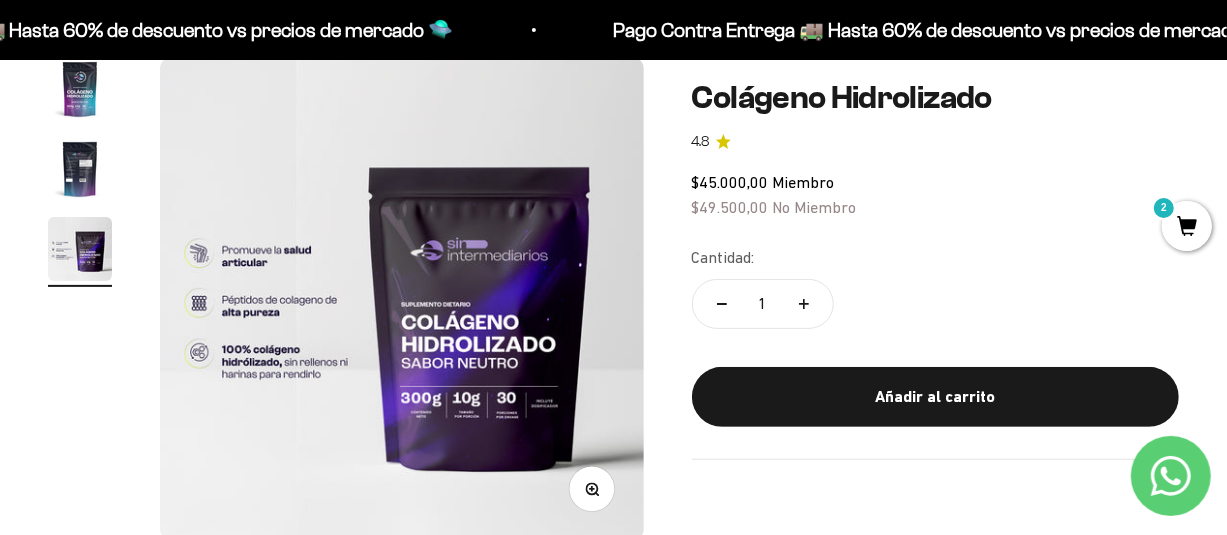 click at bounding box center (80, 169) 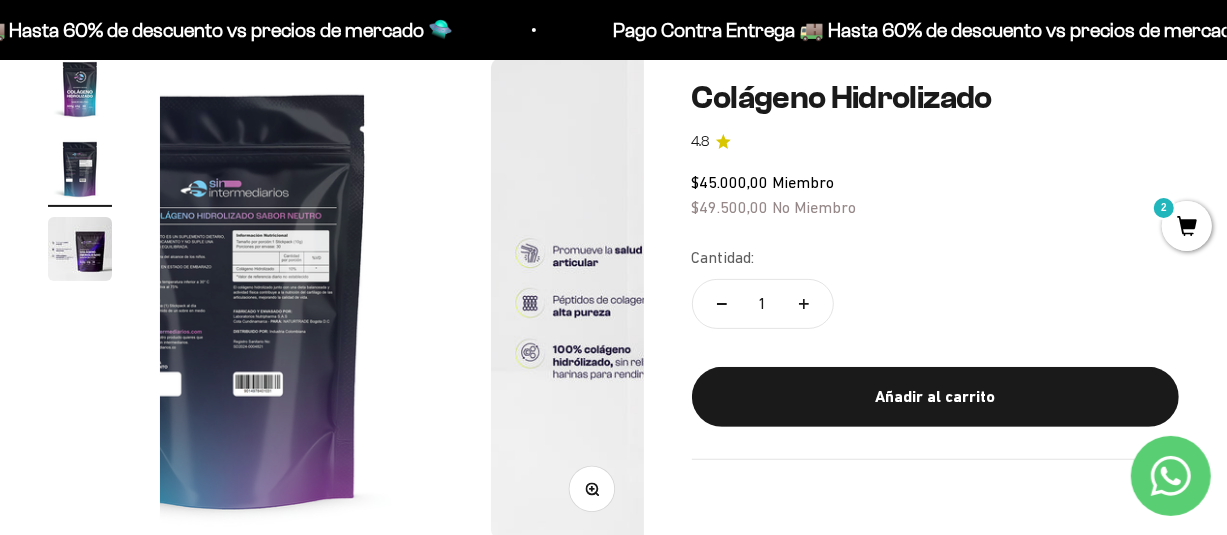 scroll, scrollTop: 0, scrollLeft: 495, axis: horizontal 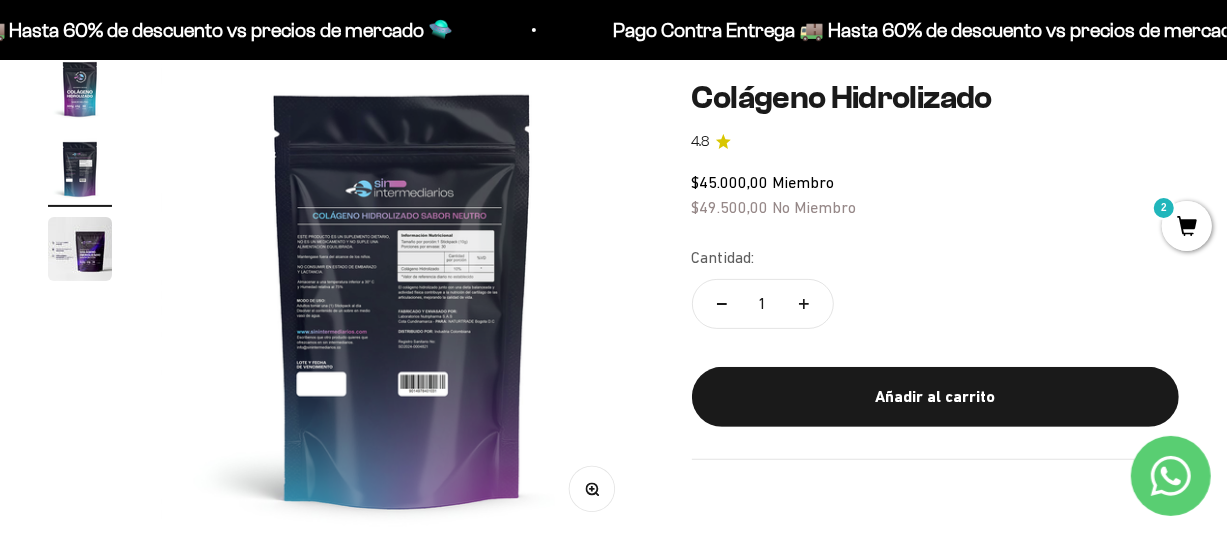 click 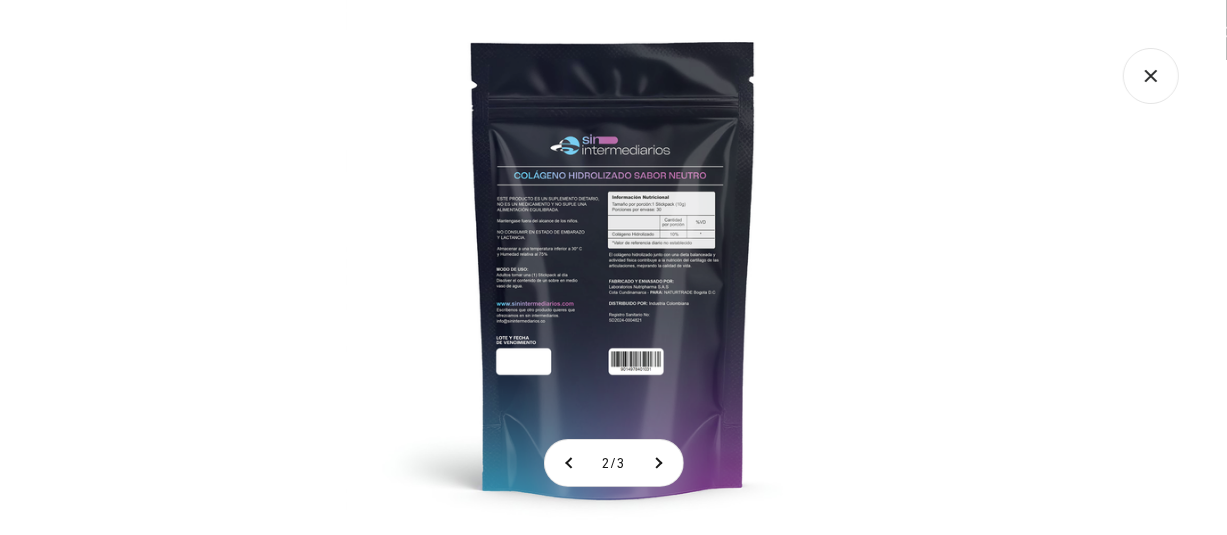 click at bounding box center [613, 267] 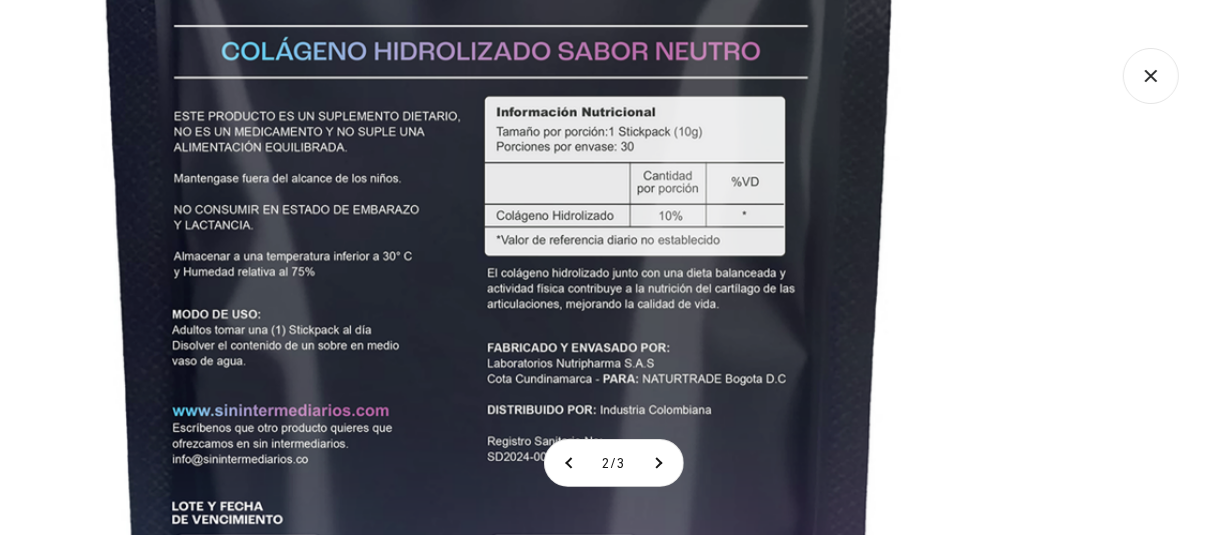 click at bounding box center [500, 309] 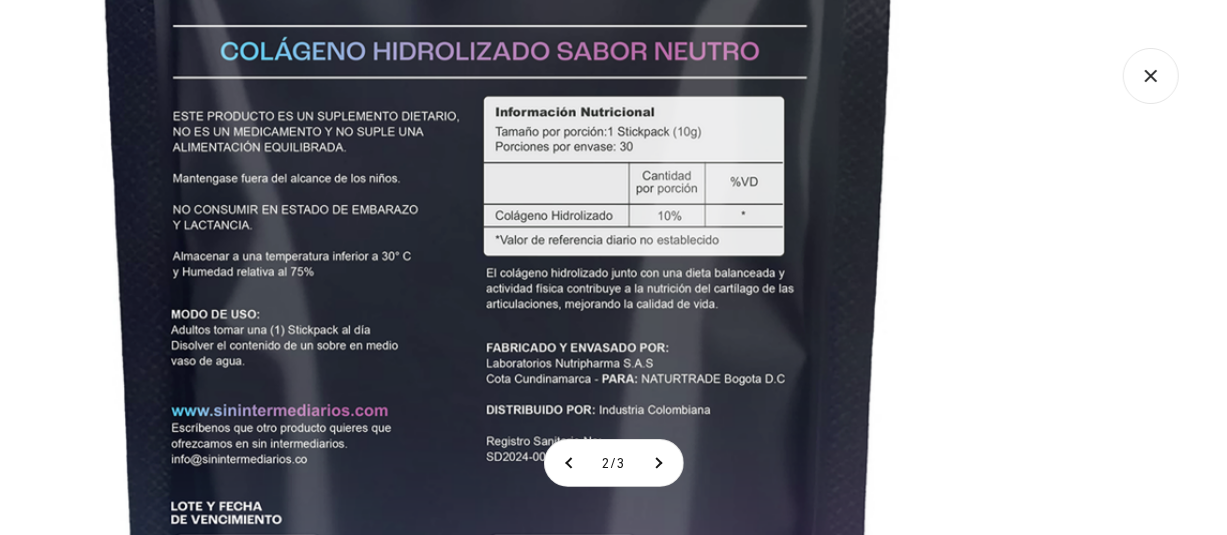 click 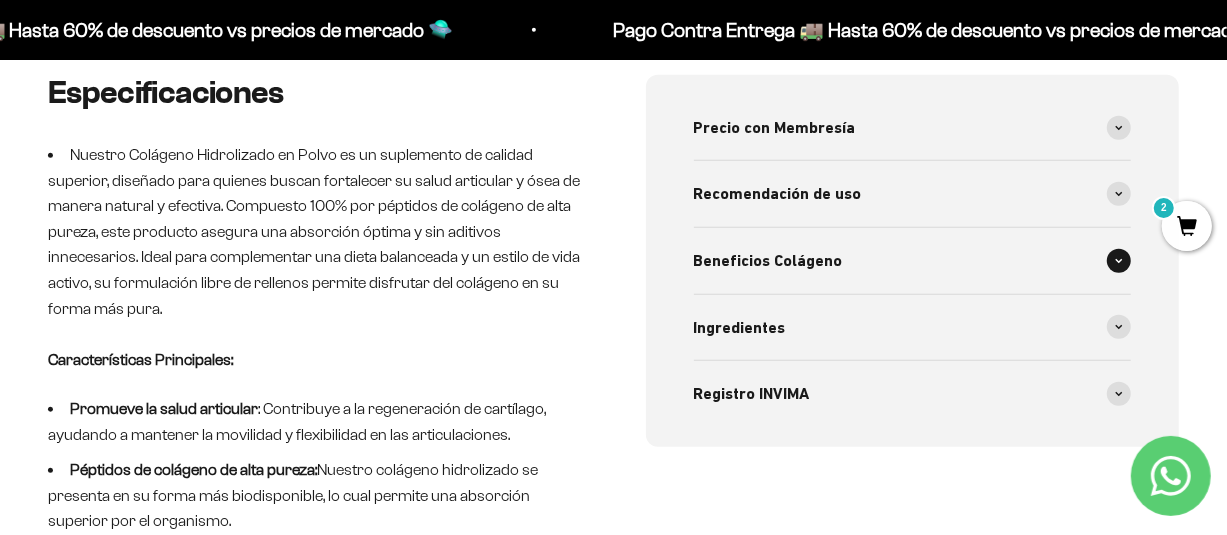 scroll, scrollTop: 800, scrollLeft: 0, axis: vertical 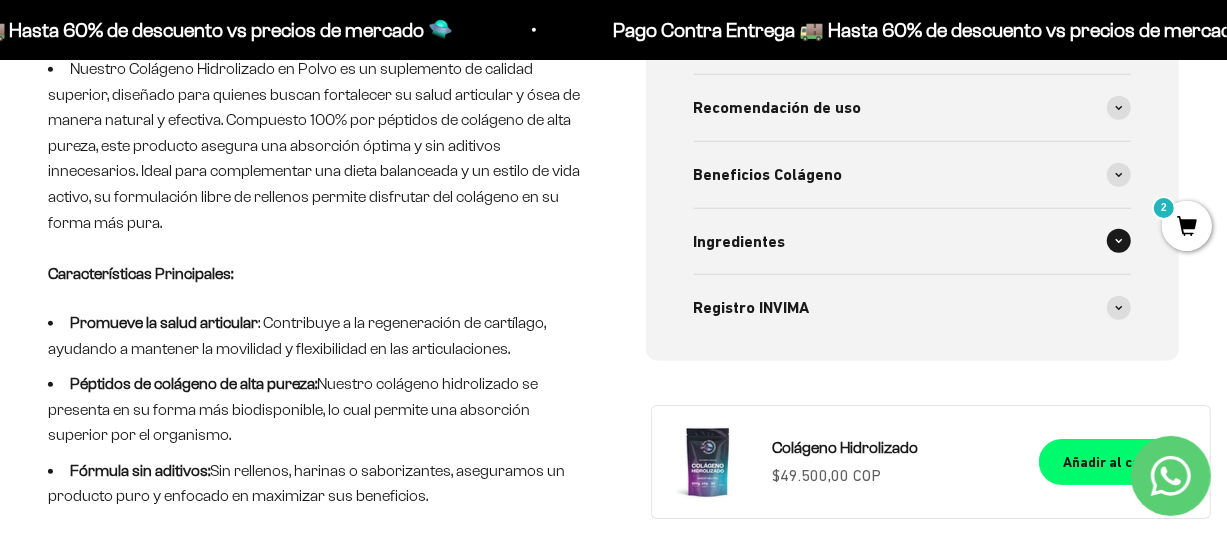 click on "Ingredientes" at bounding box center [913, 242] 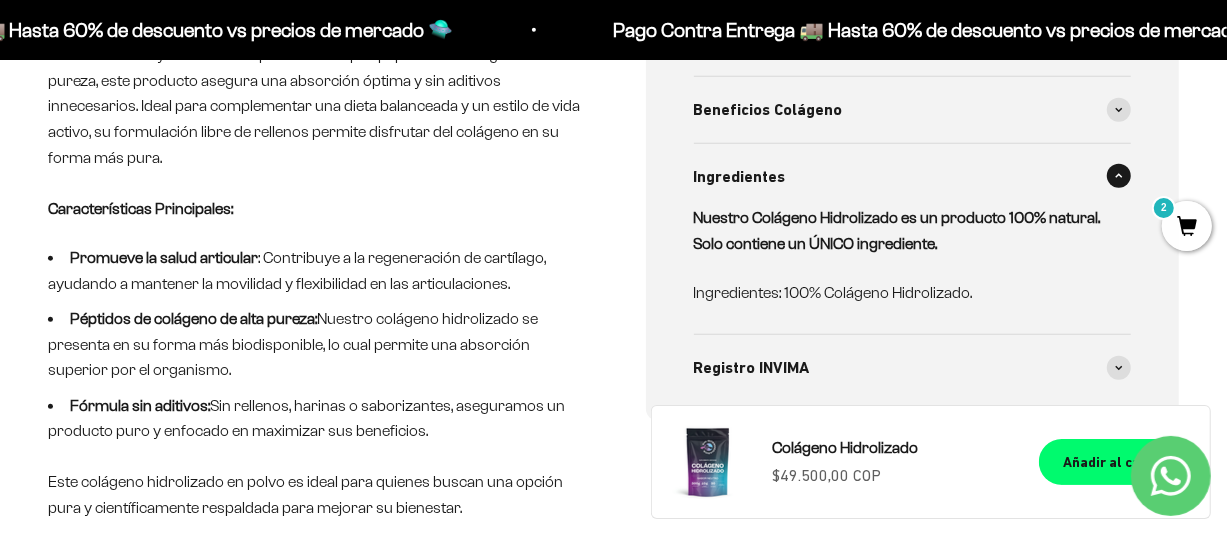 scroll, scrollTop: 900, scrollLeft: 0, axis: vertical 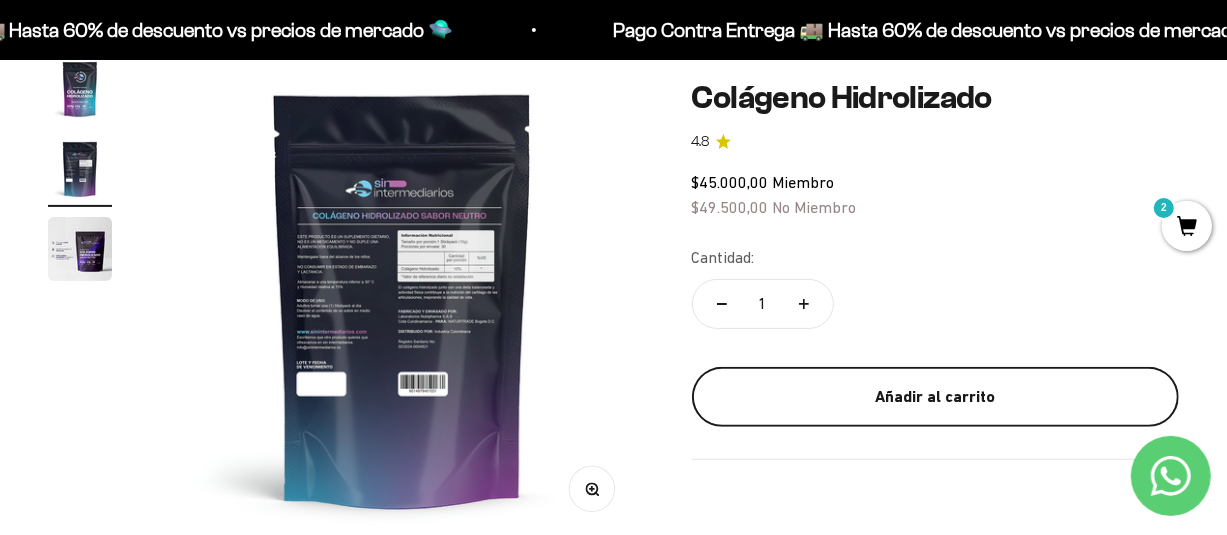 click on "Añadir al carrito" at bounding box center (935, 397) 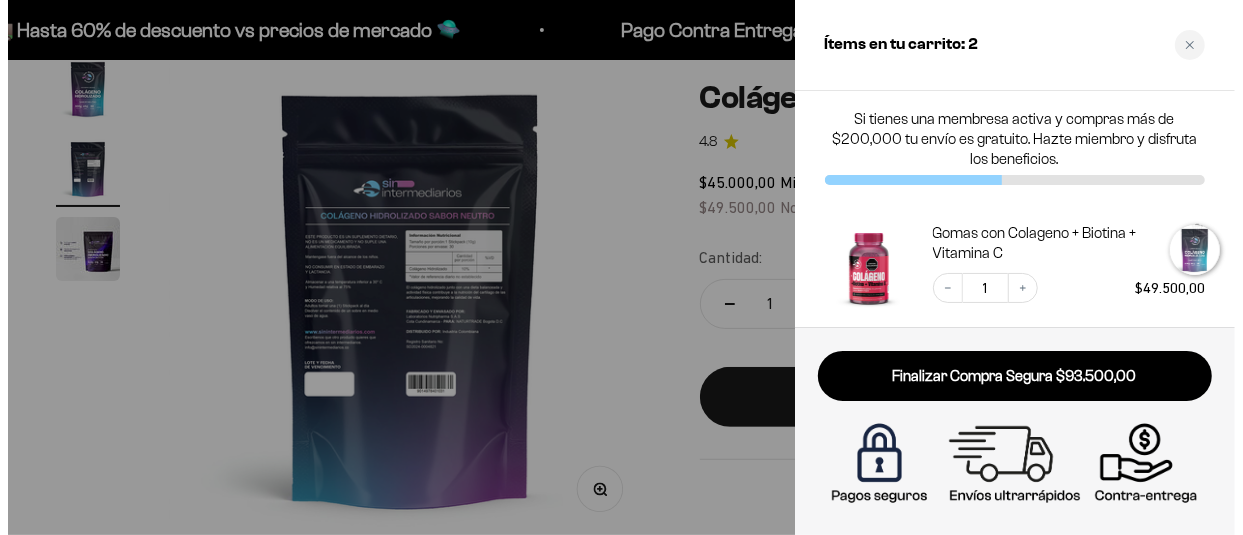 scroll, scrollTop: 0, scrollLeft: 504, axis: horizontal 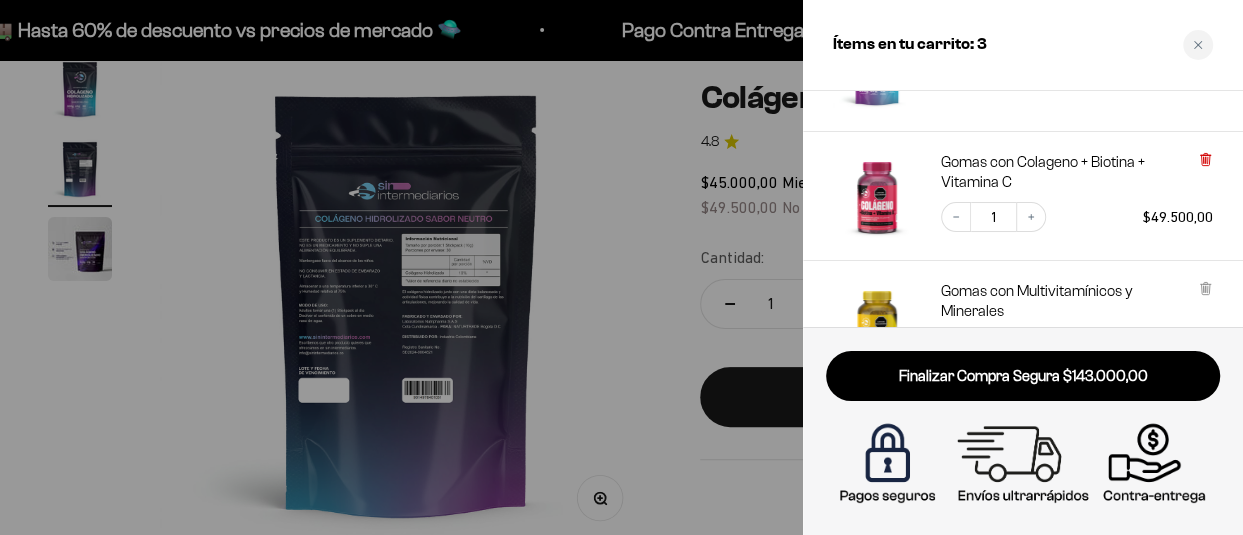 click 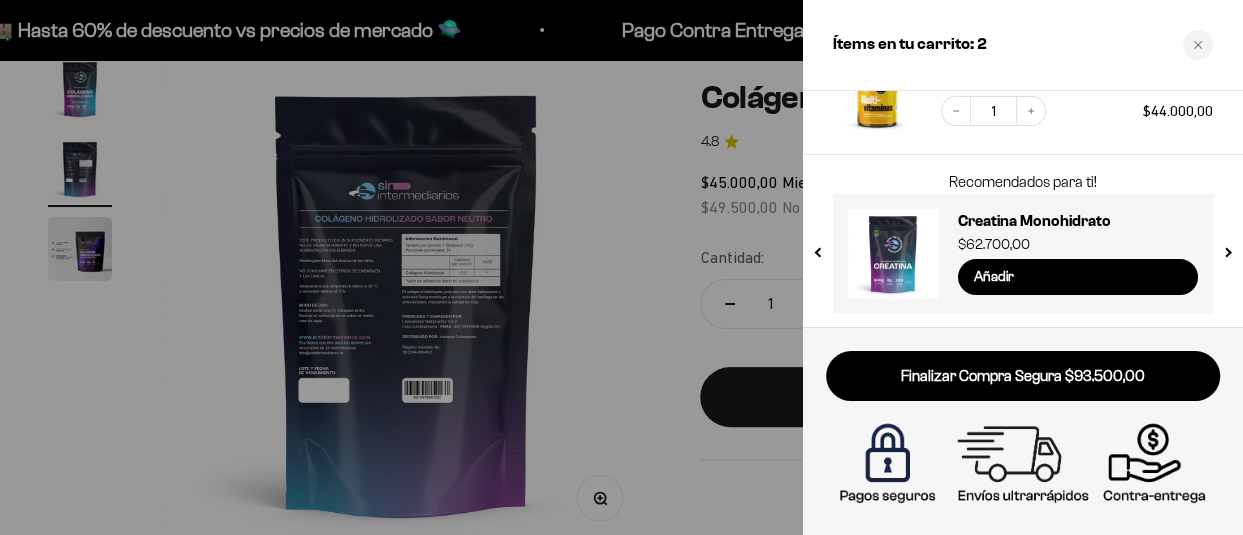 scroll, scrollTop: 308, scrollLeft: 0, axis: vertical 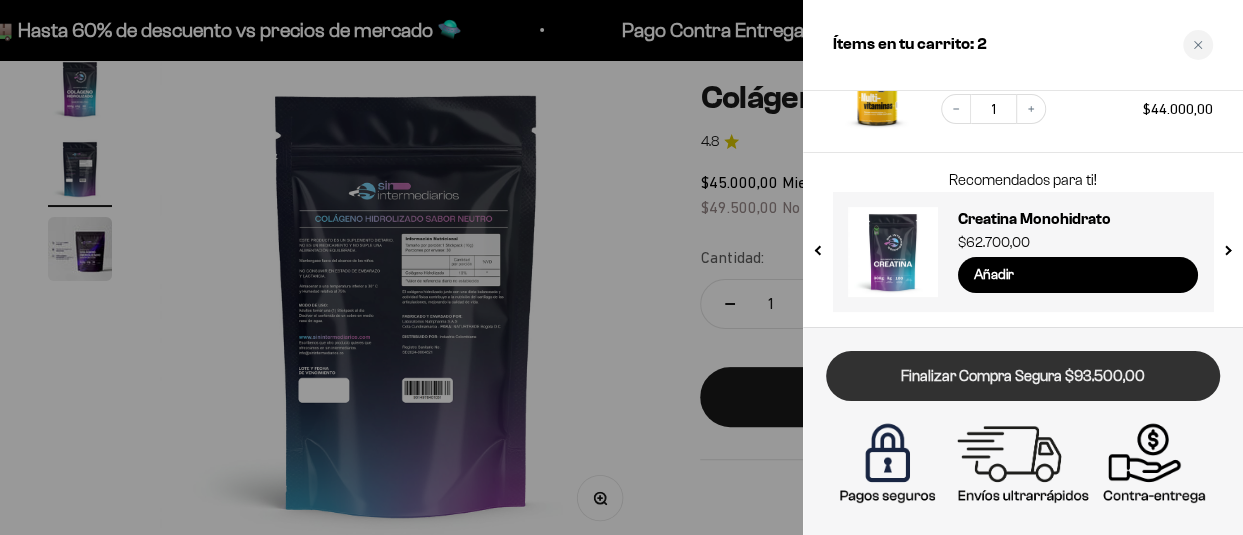 click on "Finalizar Compra Segura $93.500,00" at bounding box center (1023, 376) 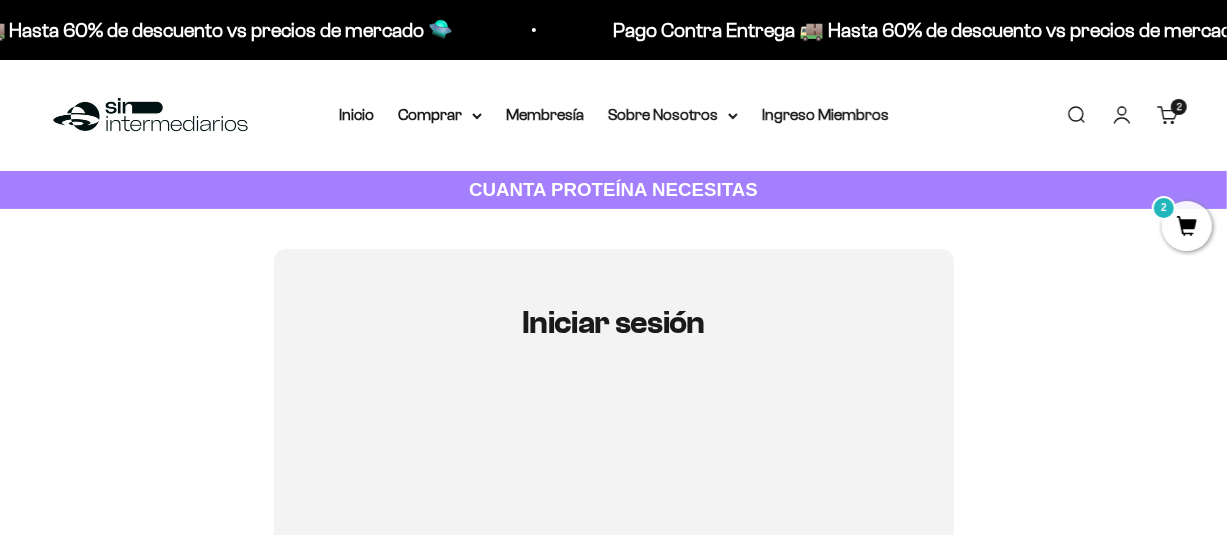 scroll, scrollTop: 100, scrollLeft: 0, axis: vertical 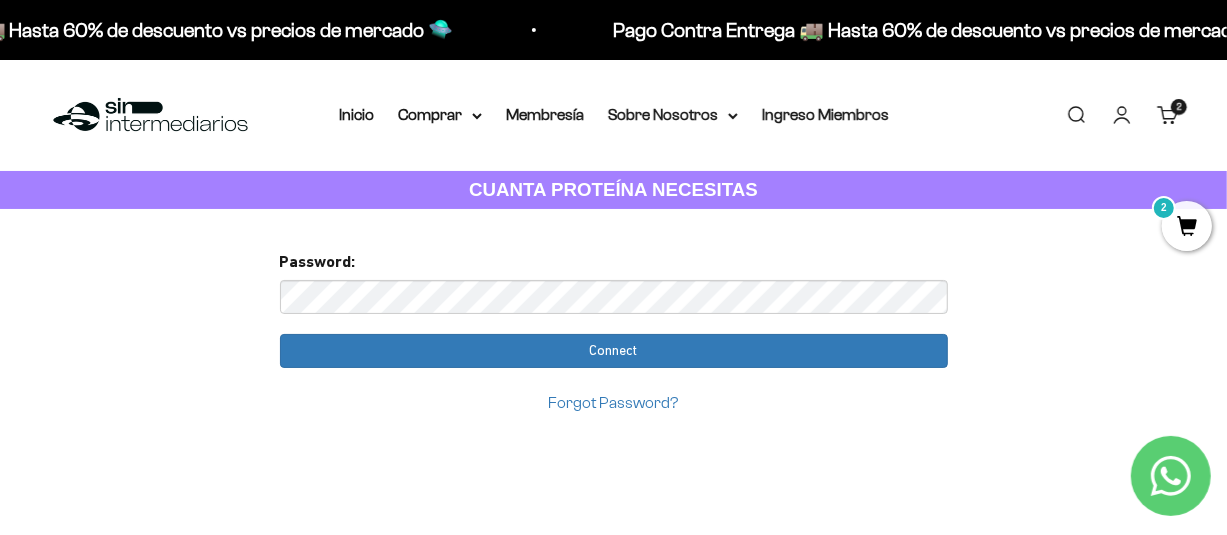 click on "Connect" at bounding box center [614, 351] 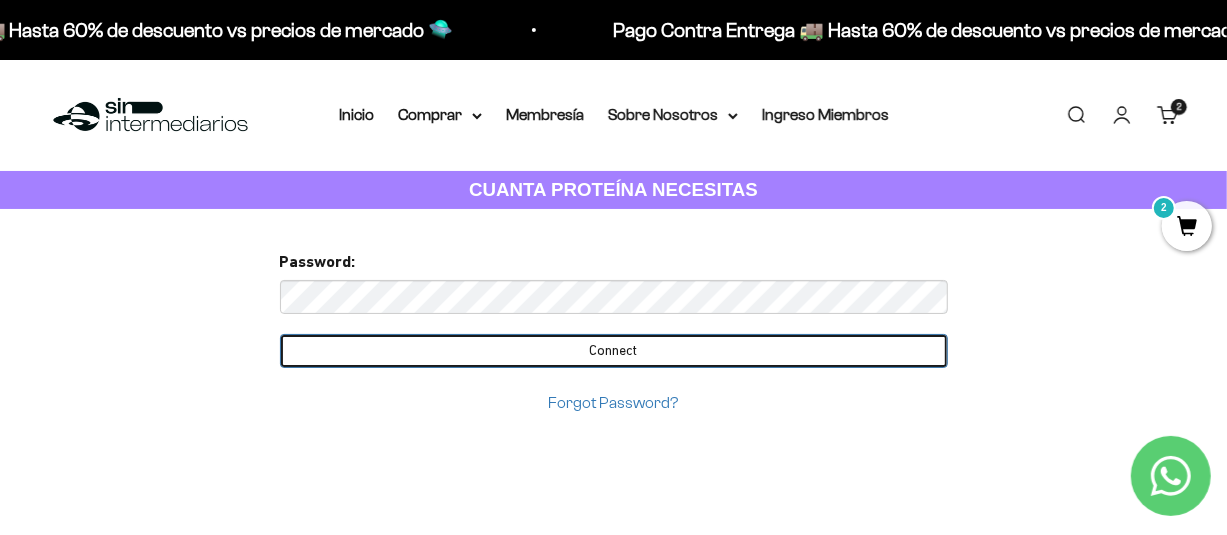 click on "Connect" at bounding box center (614, 351) 